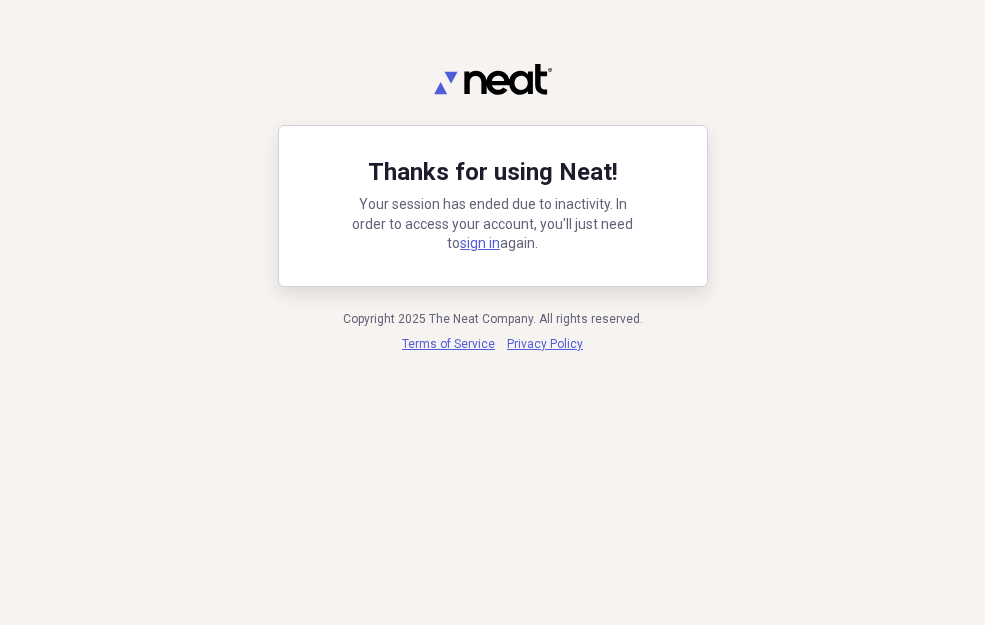 scroll, scrollTop: 0, scrollLeft: 0, axis: both 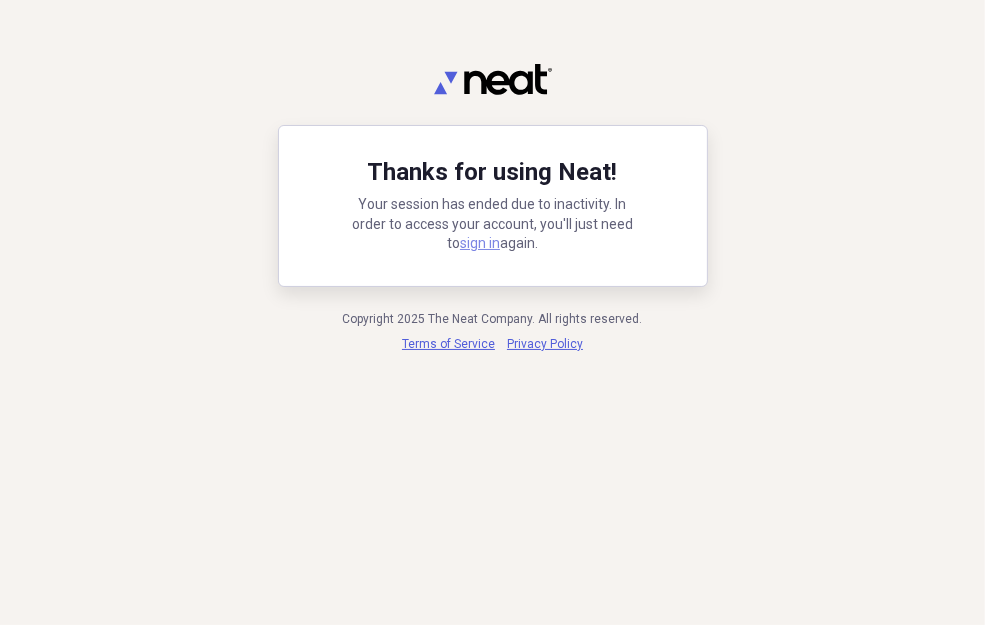 click on "sign in" at bounding box center (480, 243) 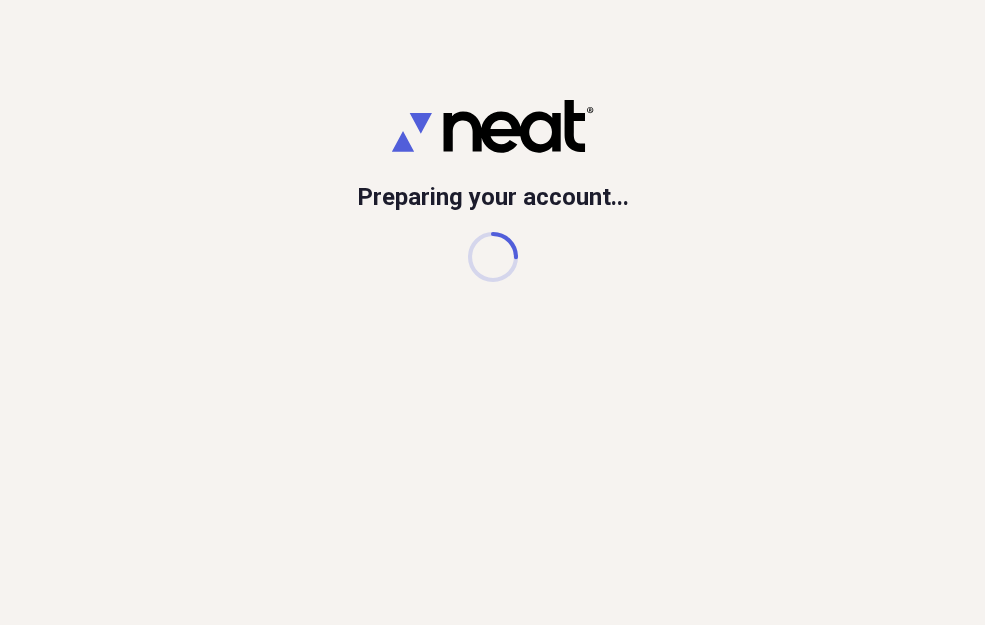 scroll, scrollTop: 0, scrollLeft: 0, axis: both 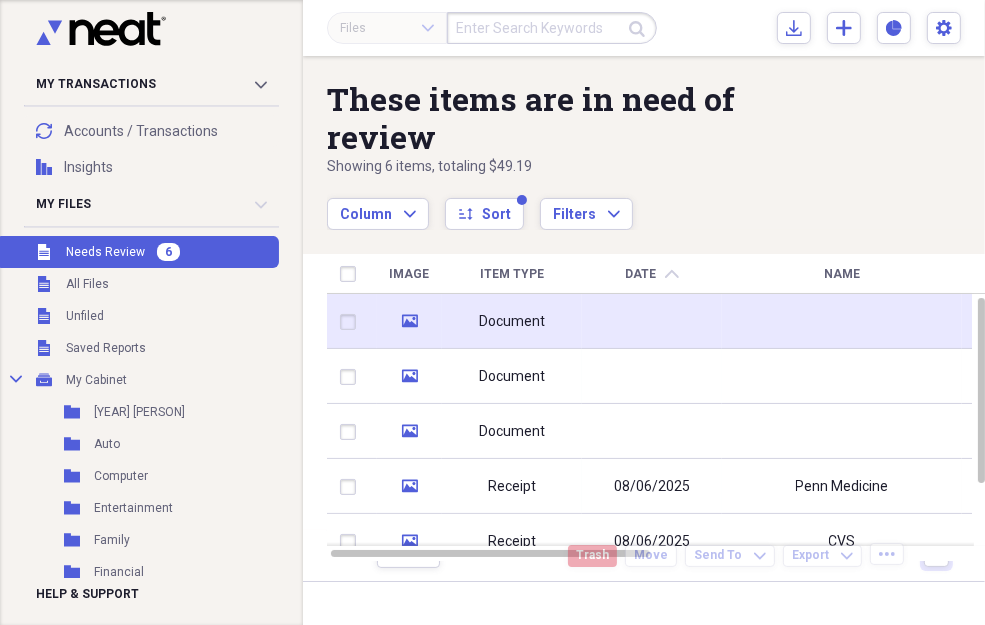click on "media" at bounding box center (409, 321) 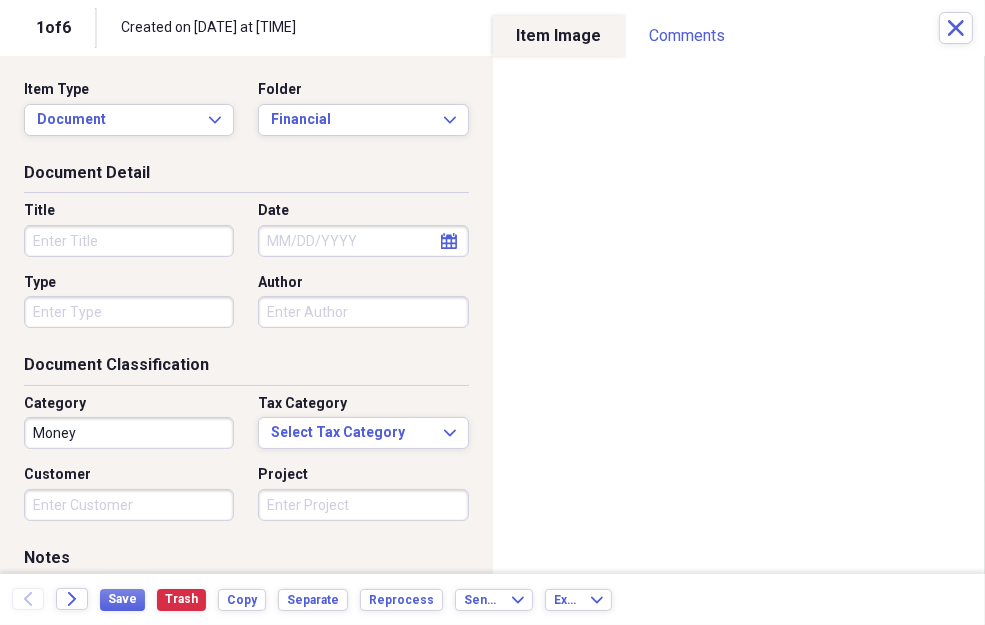 click on "Title" at bounding box center [129, 241] 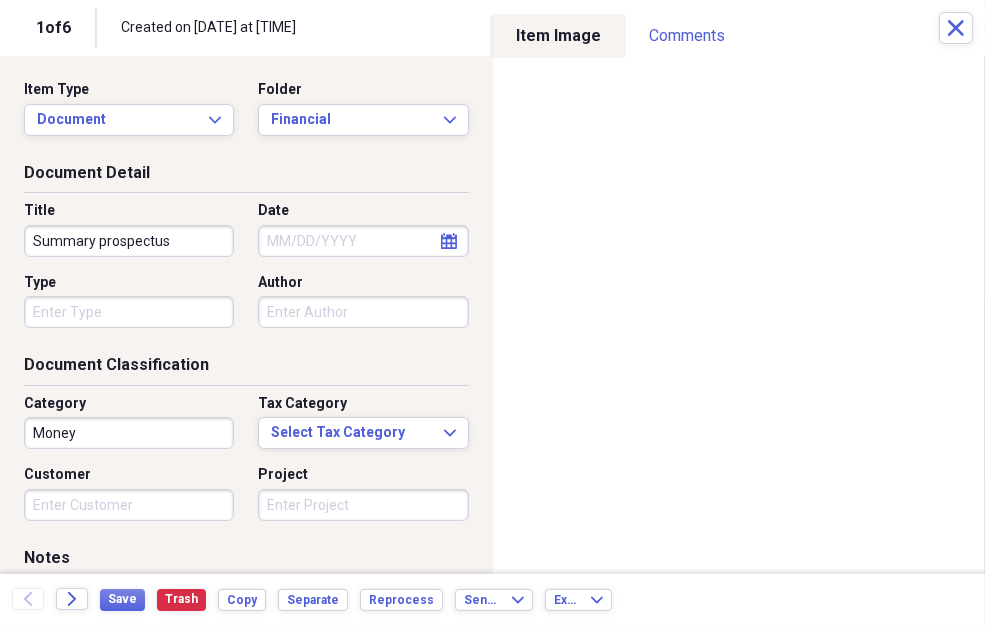 type on "Summary prospectus" 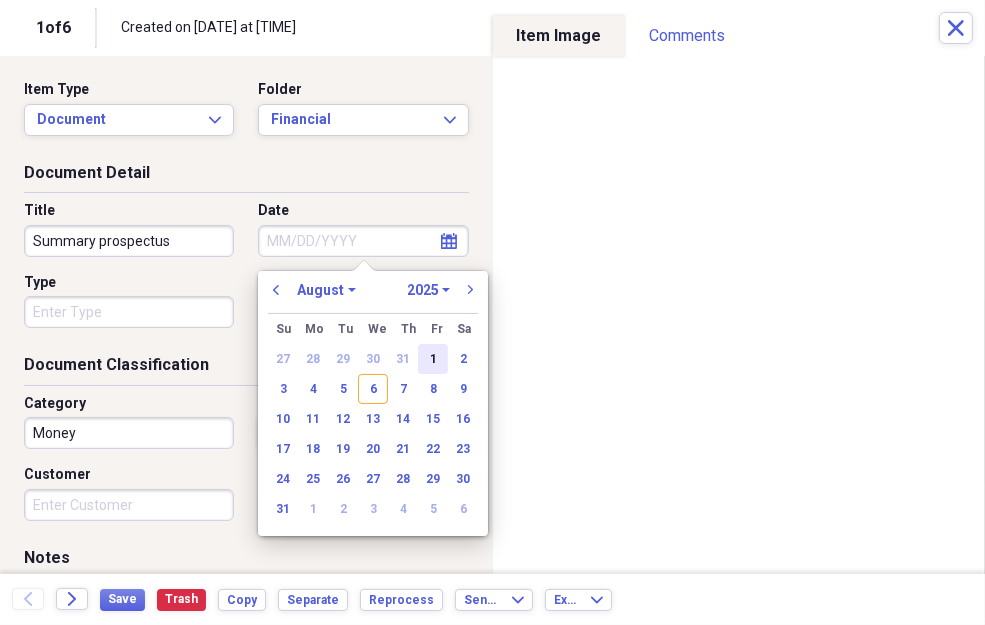 click on "1" at bounding box center (433, 359) 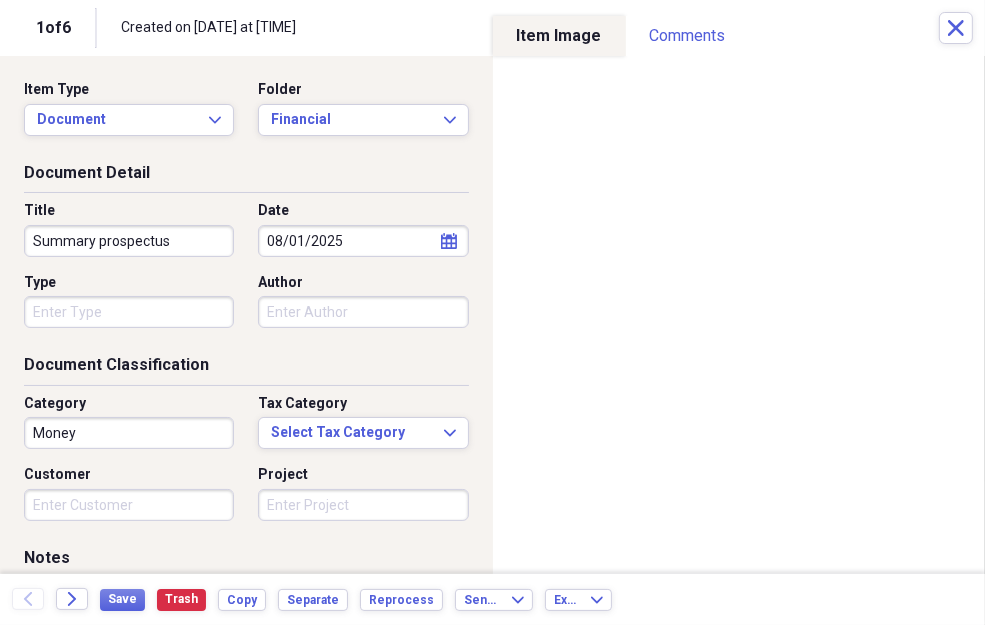 click on "Type" at bounding box center (129, 312) 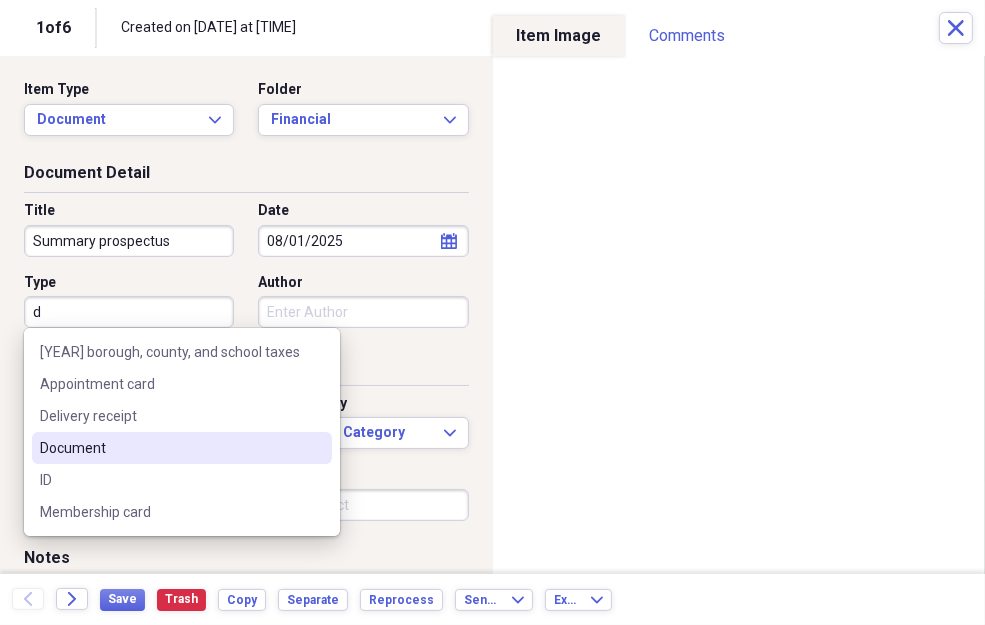 click on "Document" at bounding box center [182, 448] 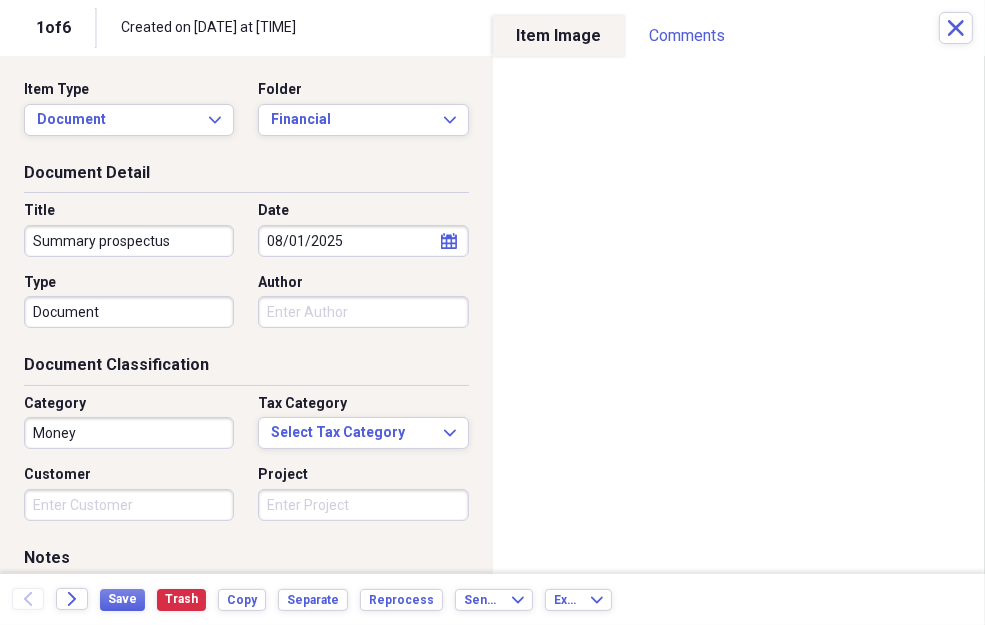 click on "Author" at bounding box center (363, 312) 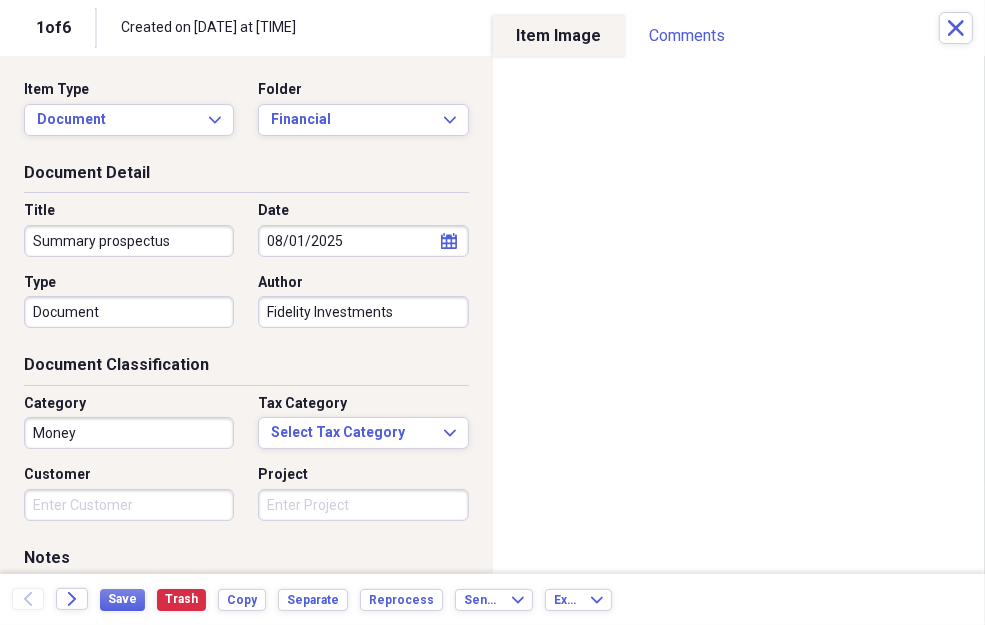type on "Fidelity Investments" 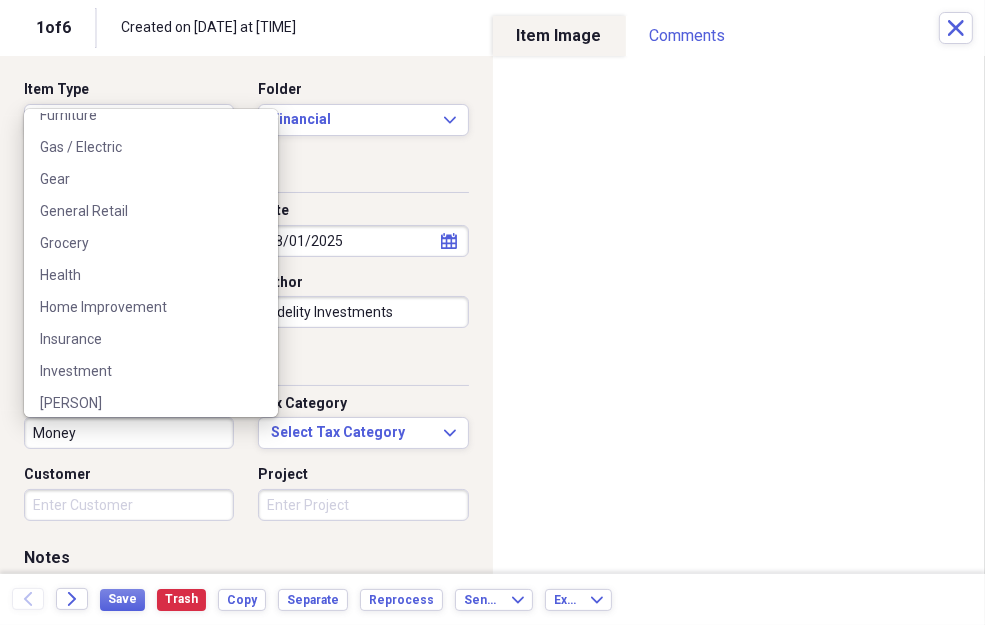 scroll, scrollTop: 613, scrollLeft: 0, axis: vertical 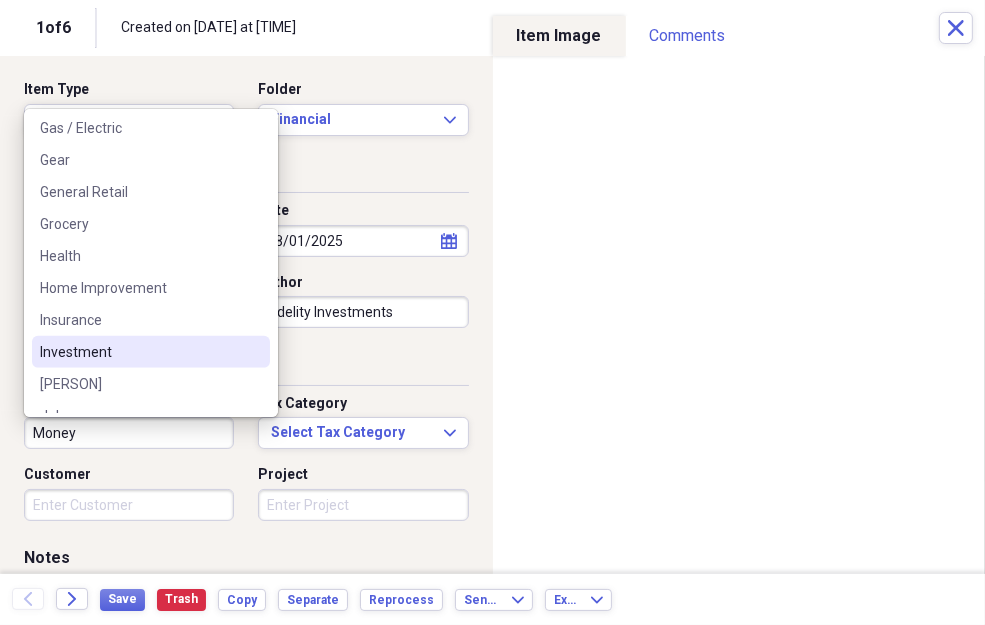 click on "Investment" at bounding box center [139, 352] 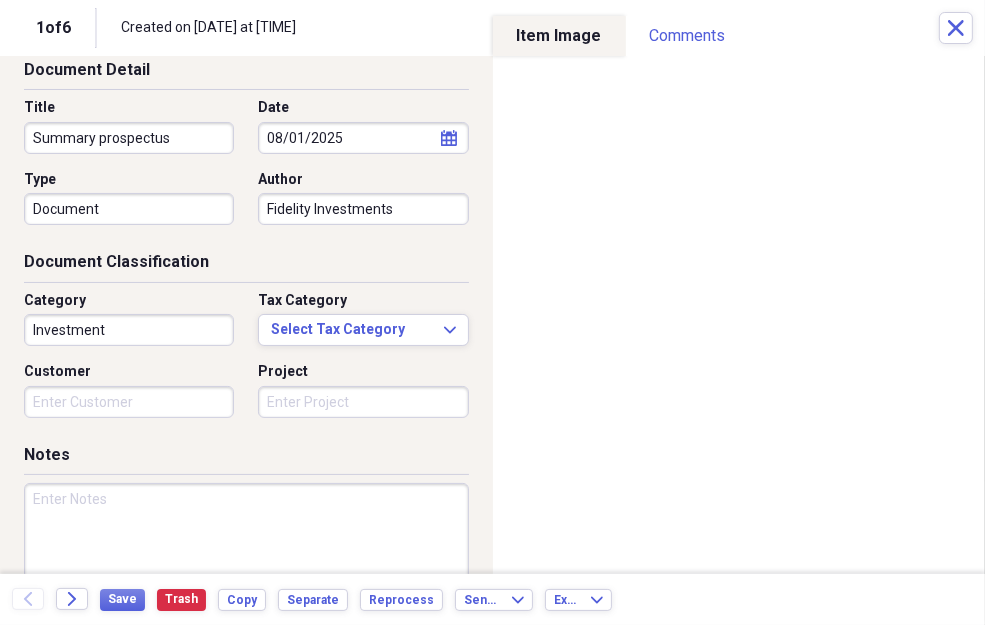 scroll, scrollTop: 153, scrollLeft: 0, axis: vertical 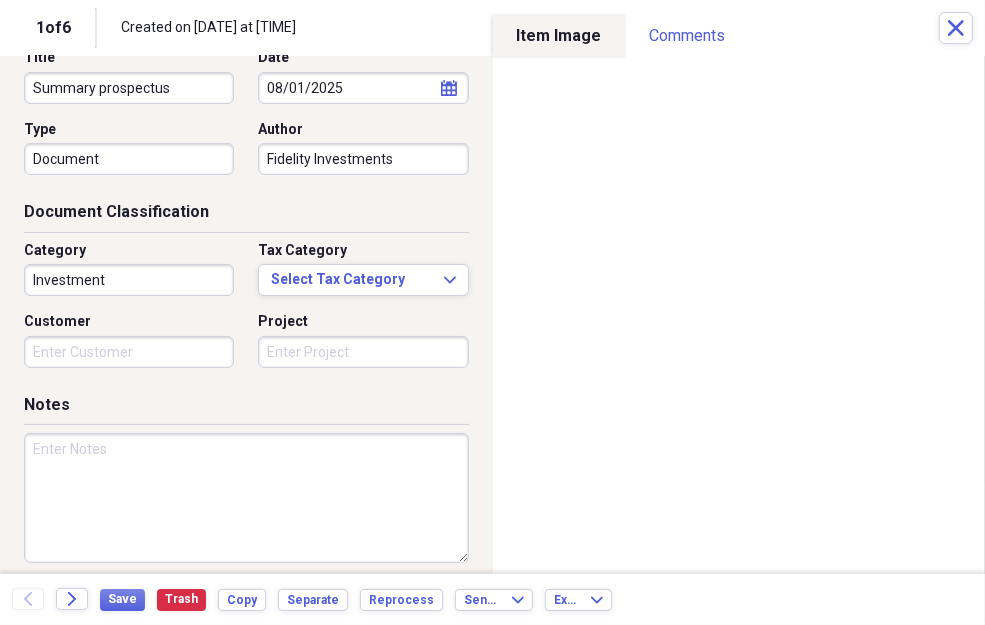 click at bounding box center [246, 498] 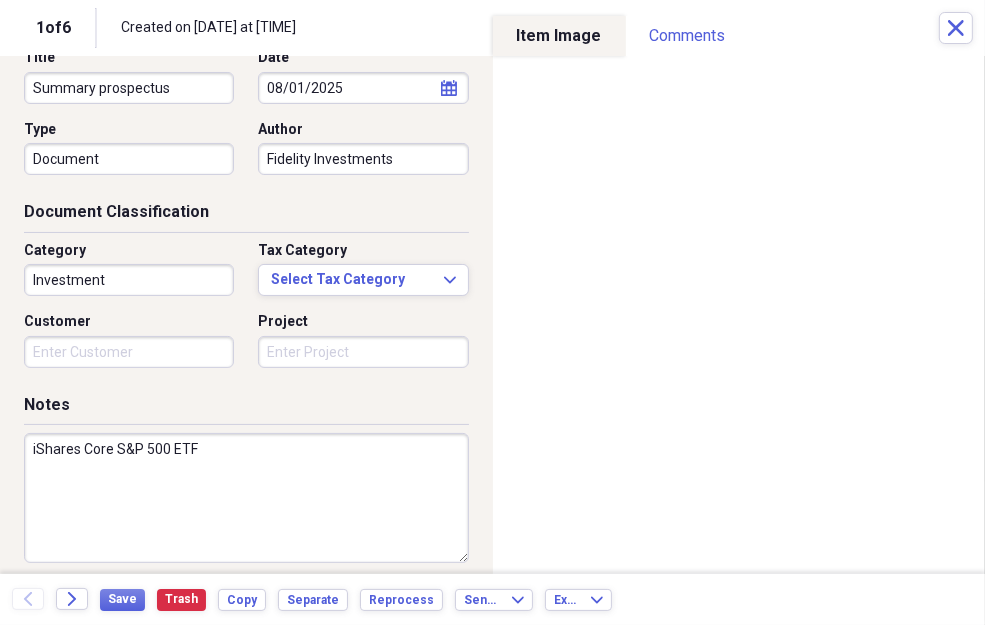 drag, startPoint x: 215, startPoint y: 447, endPoint x: 11, endPoint y: 454, distance: 204.12006 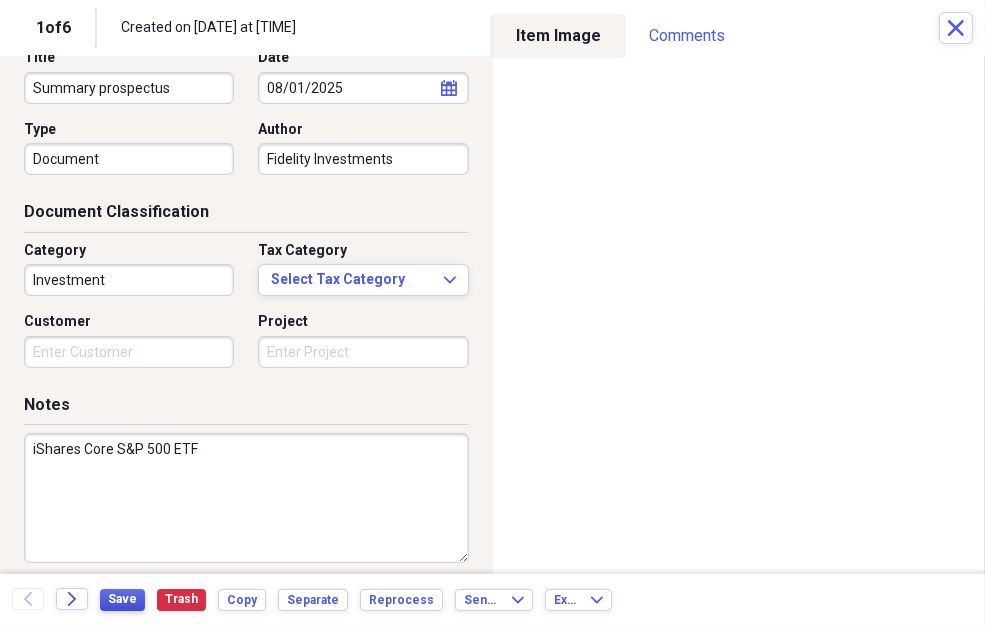 type on "iShares Core S&P 500 ETF" 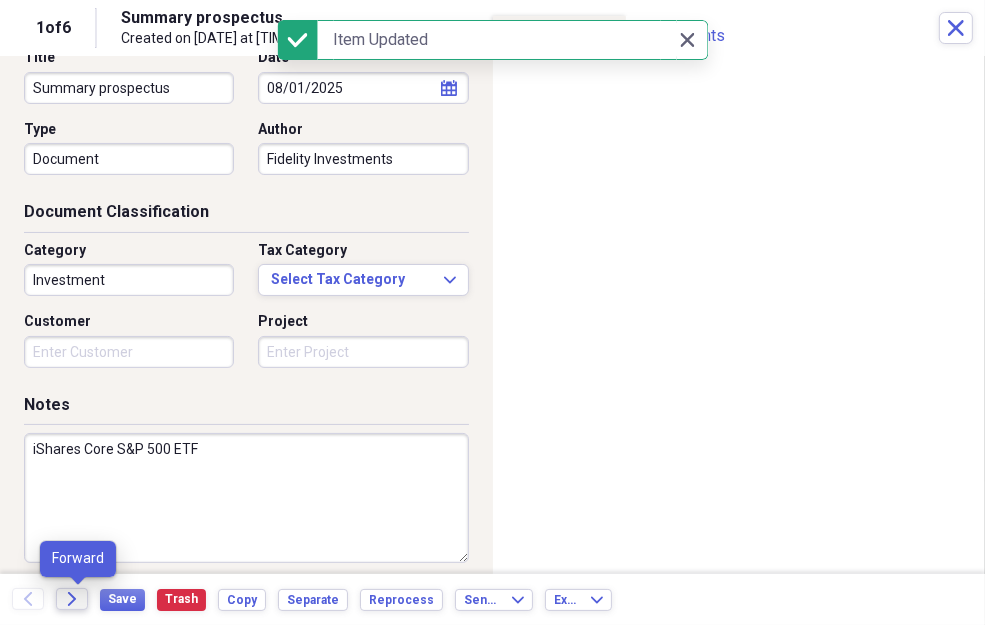 click on "Forward" 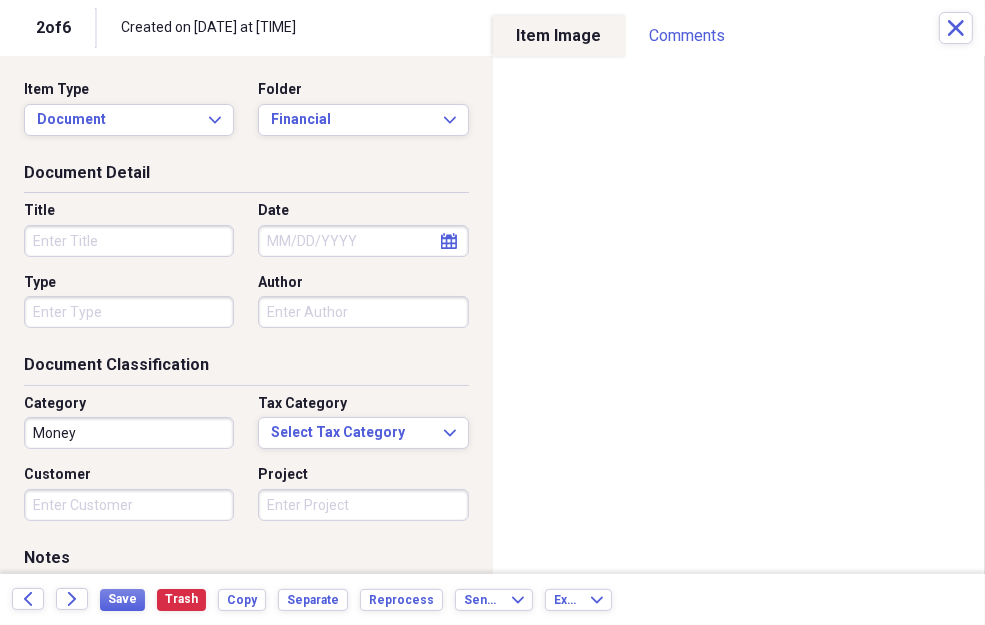 click on "Title" at bounding box center (129, 241) 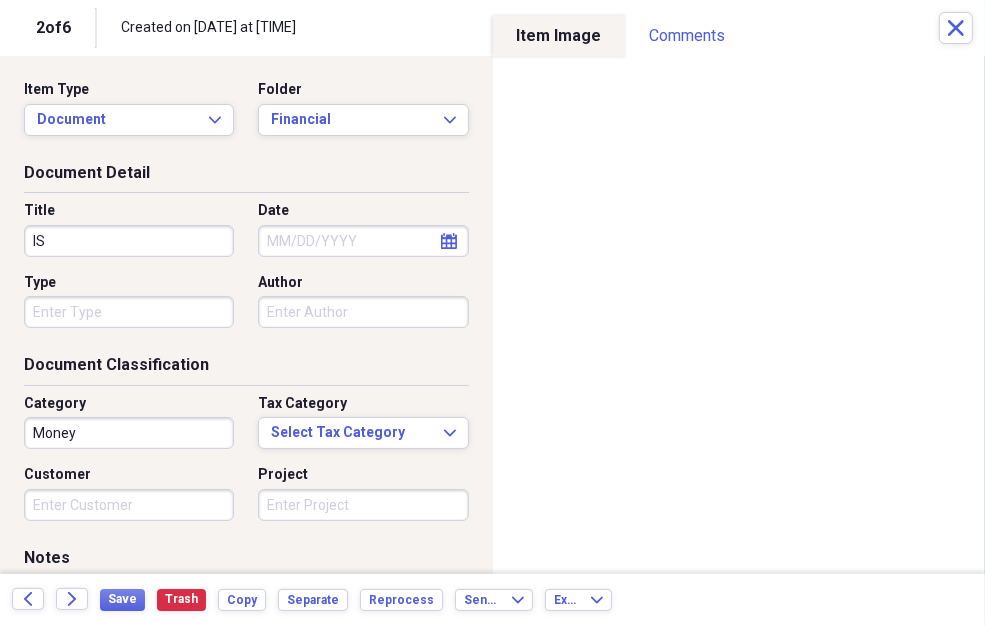 type on "I" 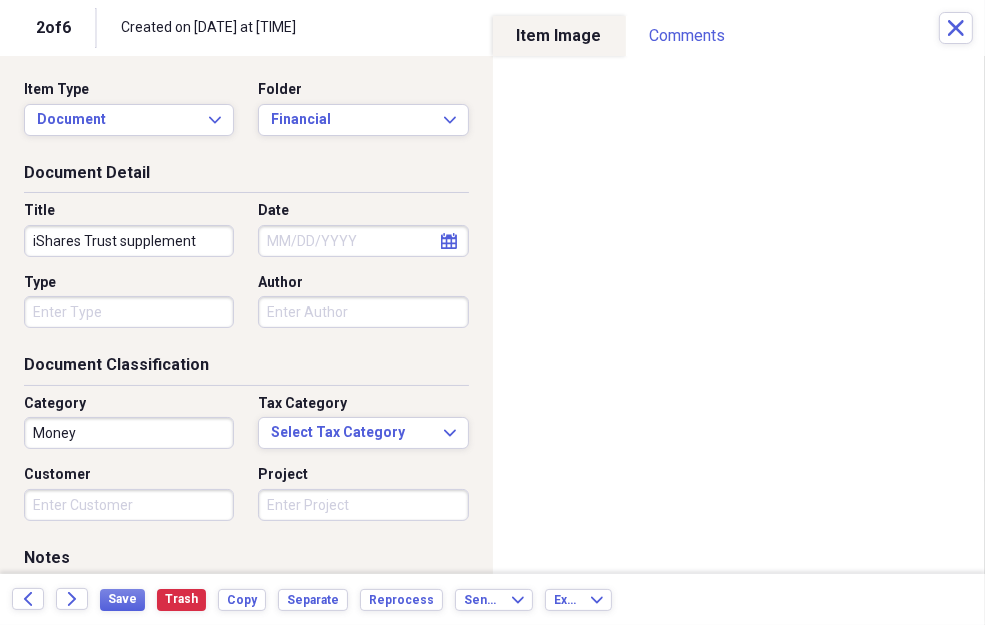 type on "iShares Trust supplement" 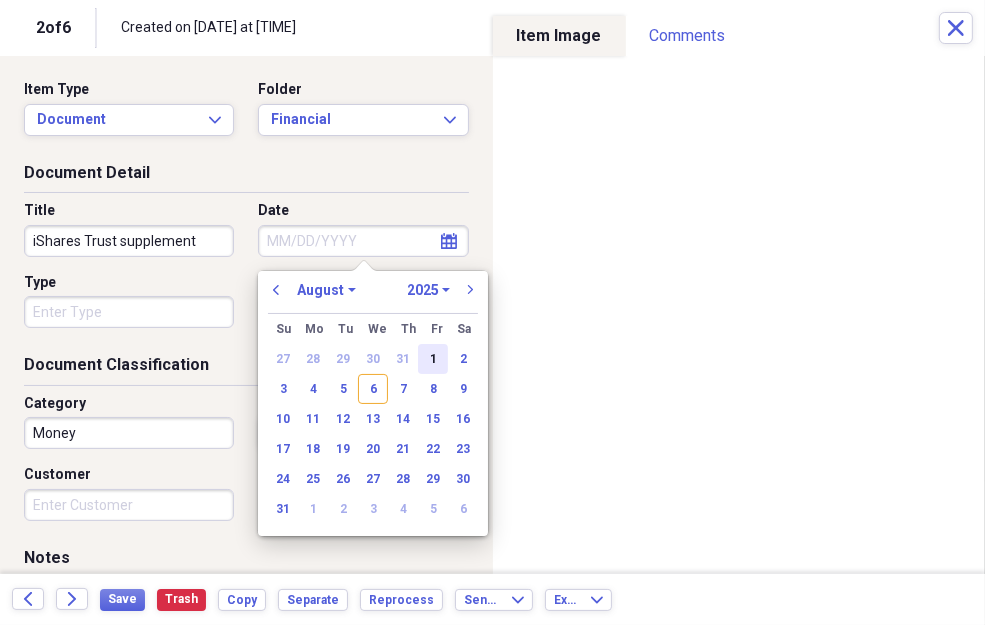 click on "1" at bounding box center [433, 359] 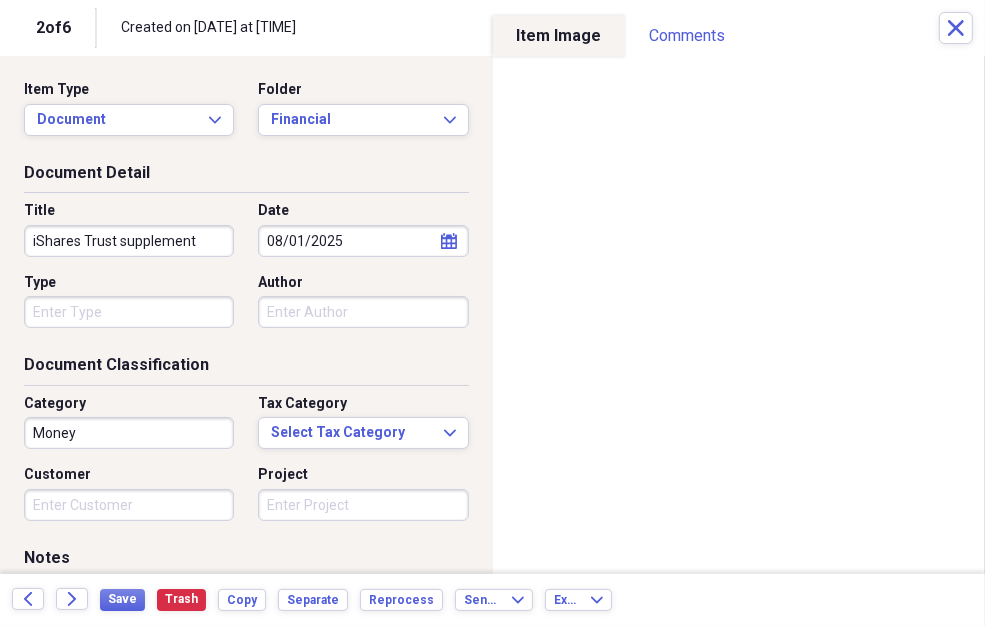 click on "Type" at bounding box center (129, 312) 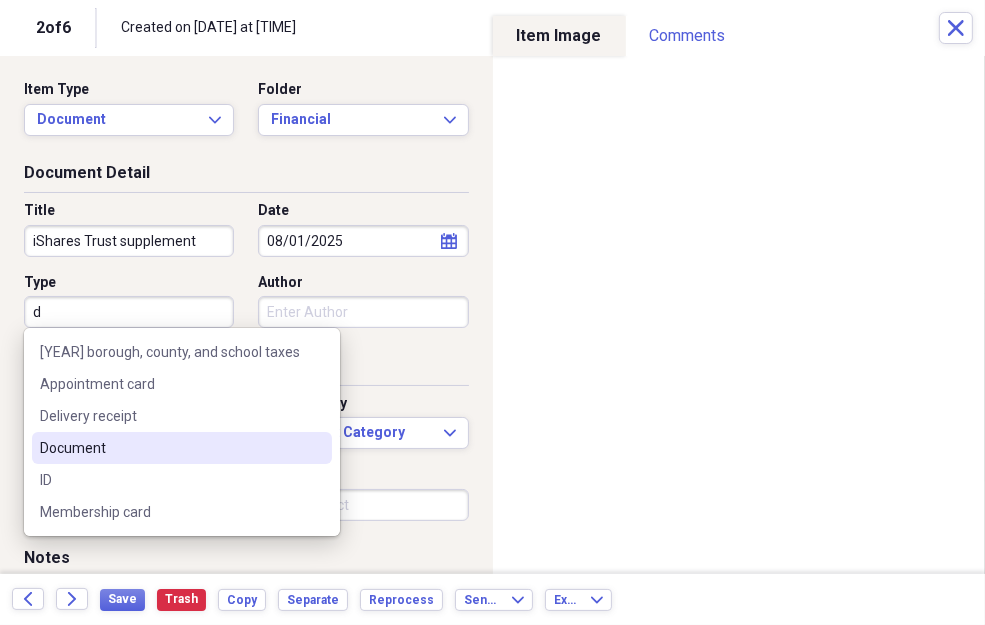 click on "Document" at bounding box center (182, 448) 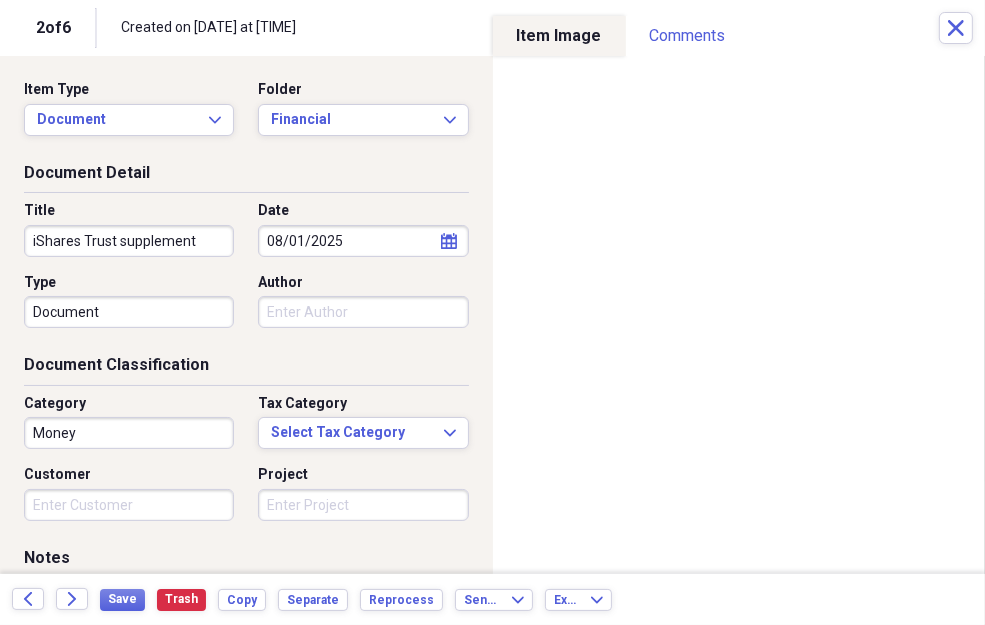 click on "Author" at bounding box center [363, 312] 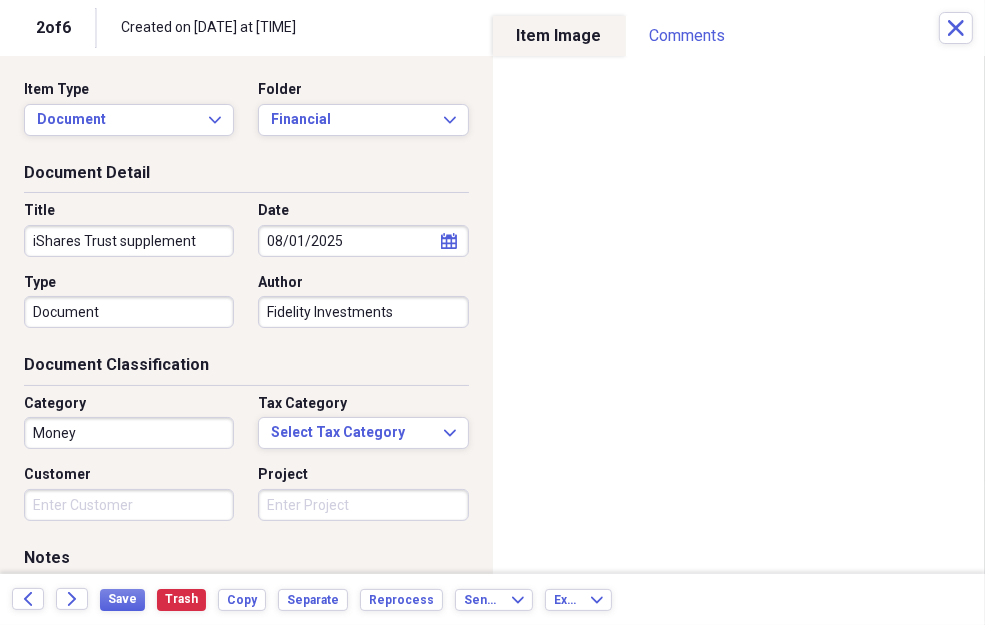 type on "Fidelity Investments" 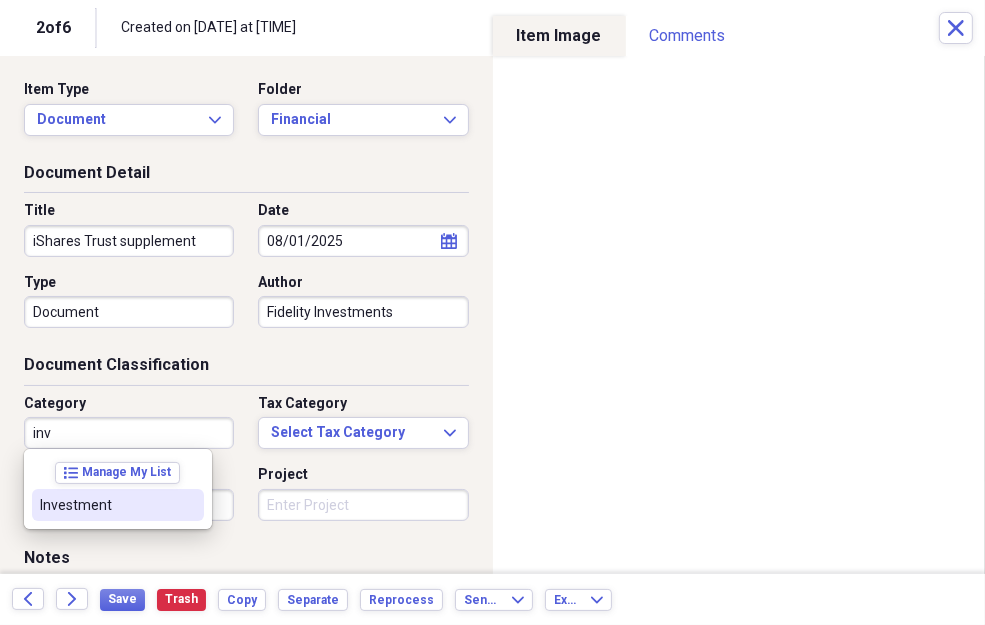 type on "Investment" 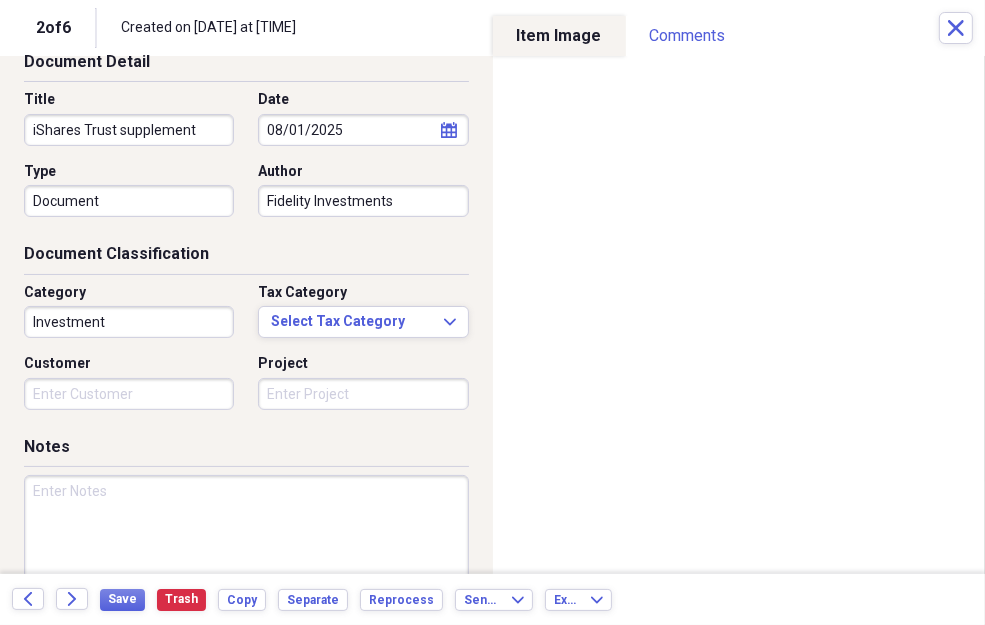 scroll, scrollTop: 216, scrollLeft: 0, axis: vertical 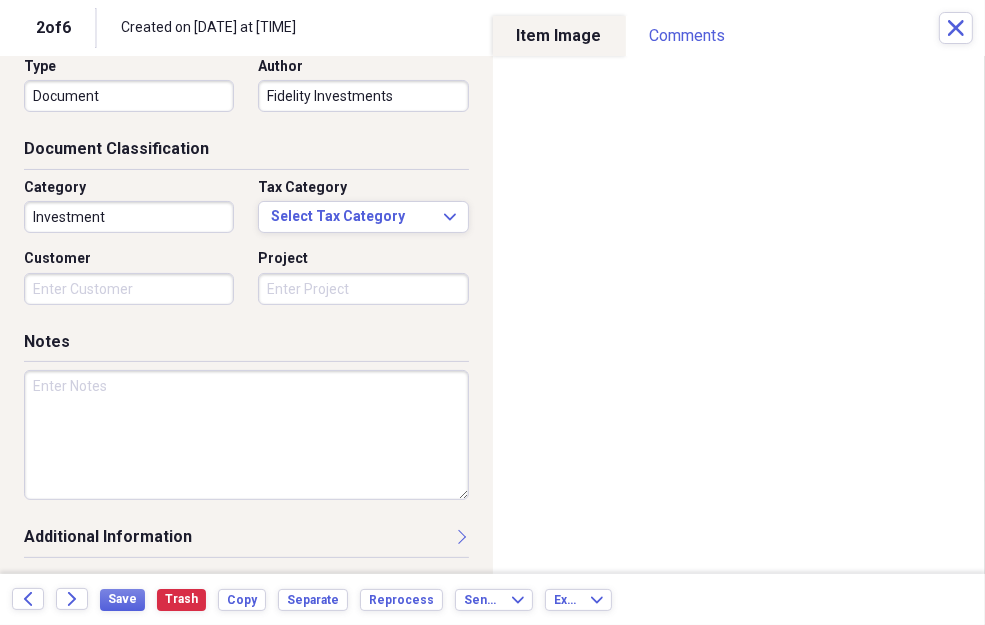 click at bounding box center (246, 435) 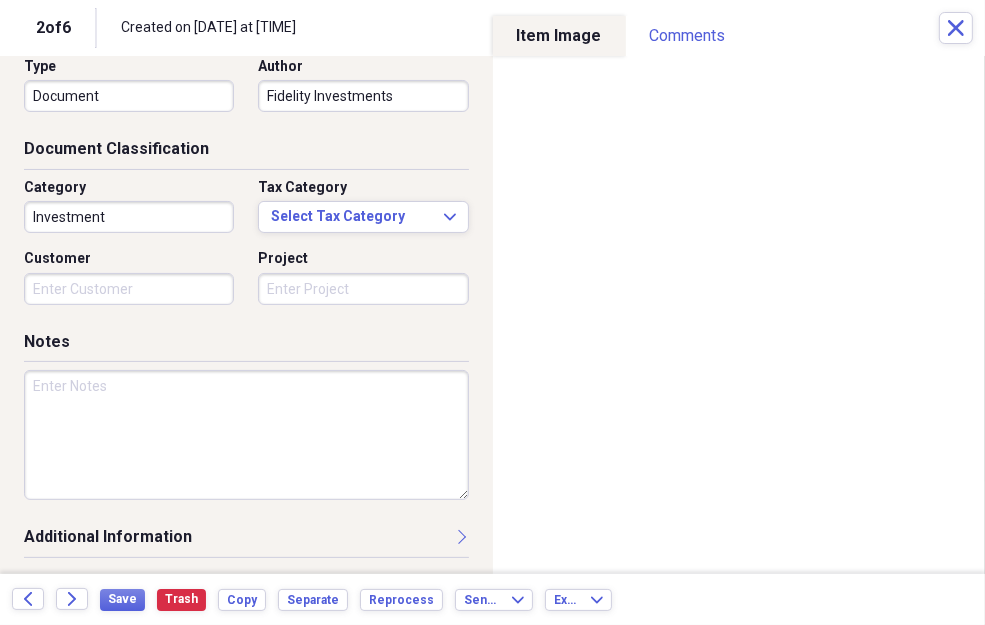 paste on "iShares Core S&P 500 ETF" 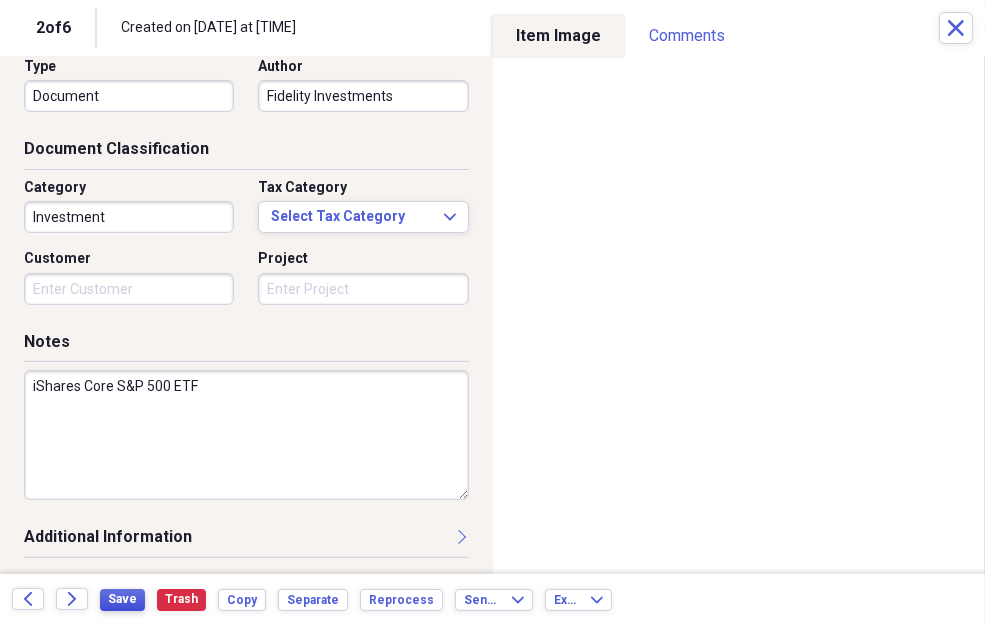 type on "iShares Core S&P 500 ETF" 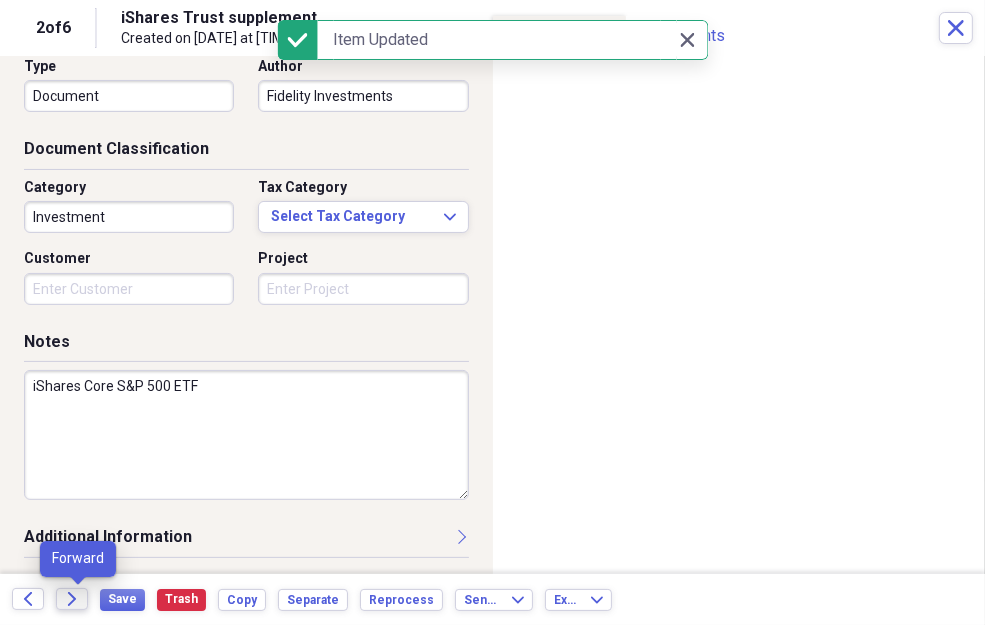 click on "Forward" 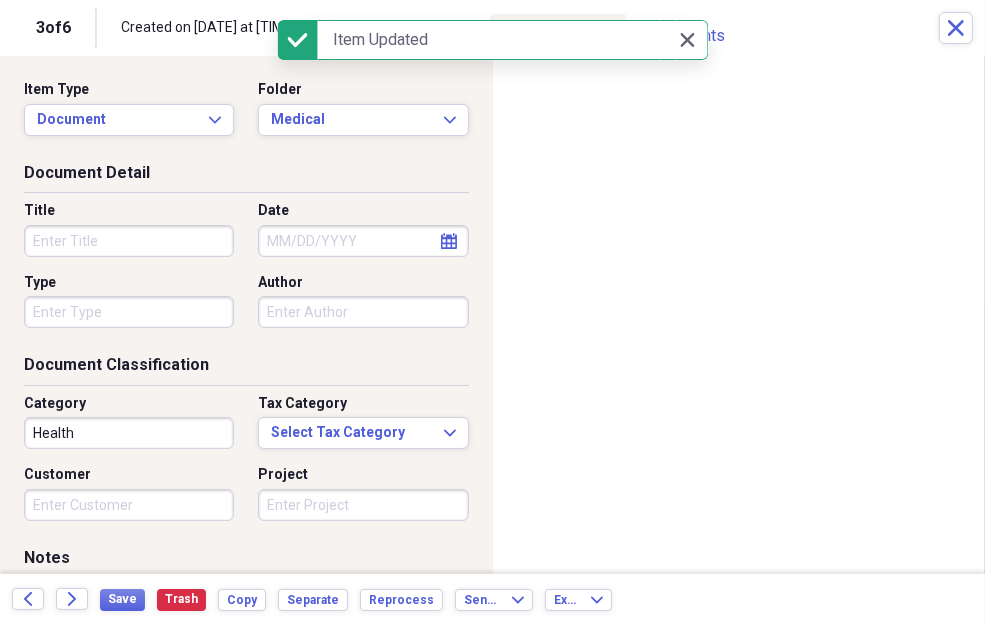 click on "Title" at bounding box center [129, 241] 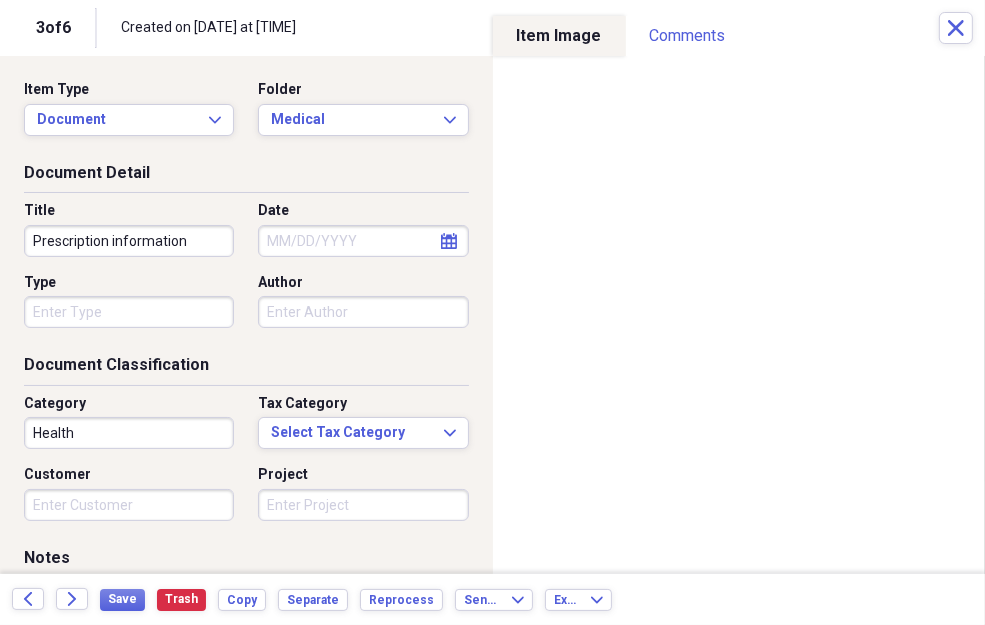 type on "Prescription information" 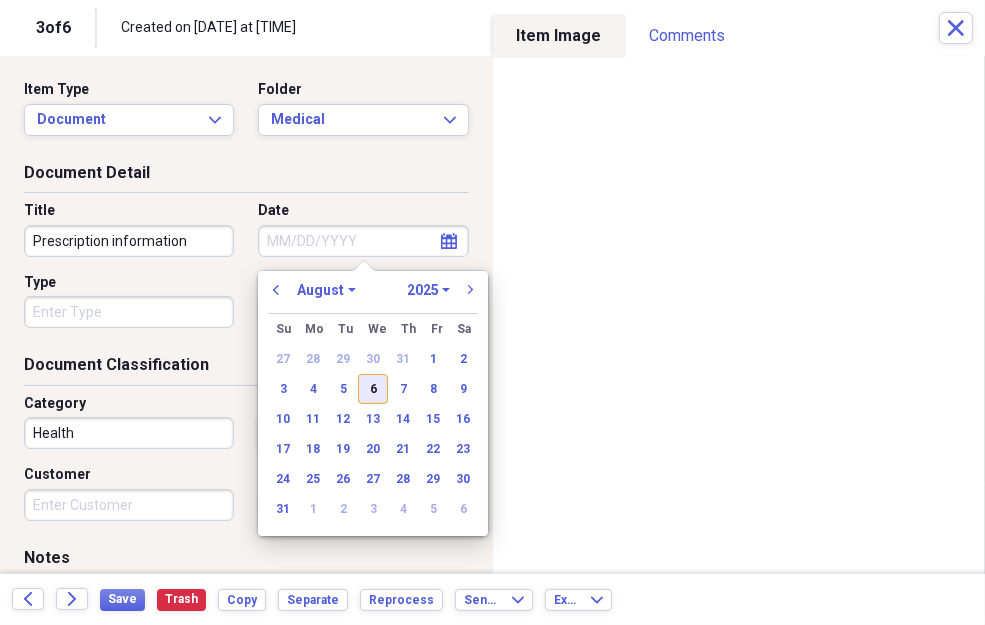 click on "6" at bounding box center [373, 389] 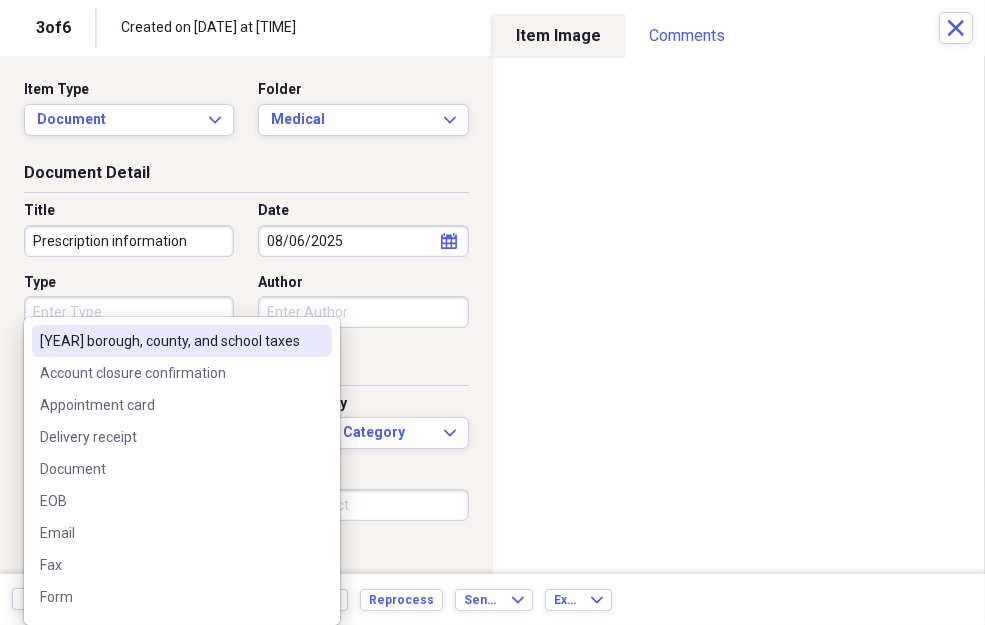 click on "Type" at bounding box center [129, 312] 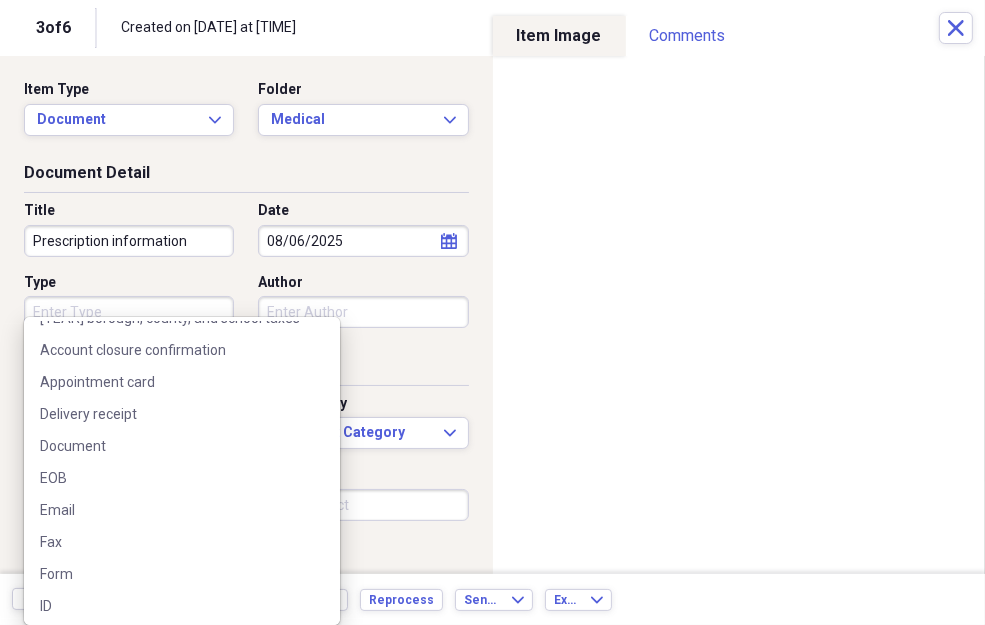 scroll, scrollTop: 0, scrollLeft: 0, axis: both 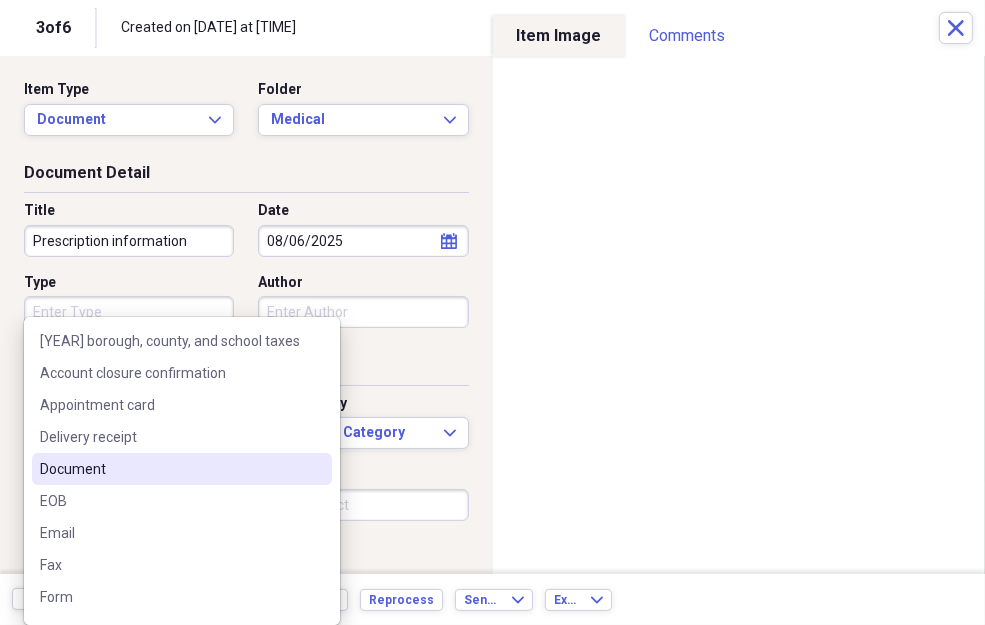 click on "Document" at bounding box center (170, 469) 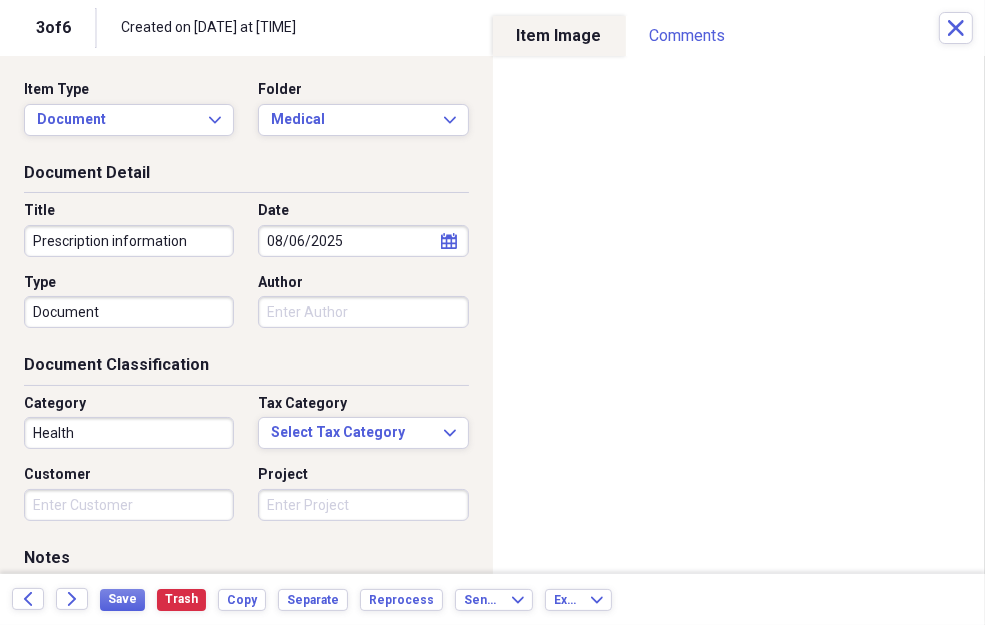 click on "Author" at bounding box center [363, 312] 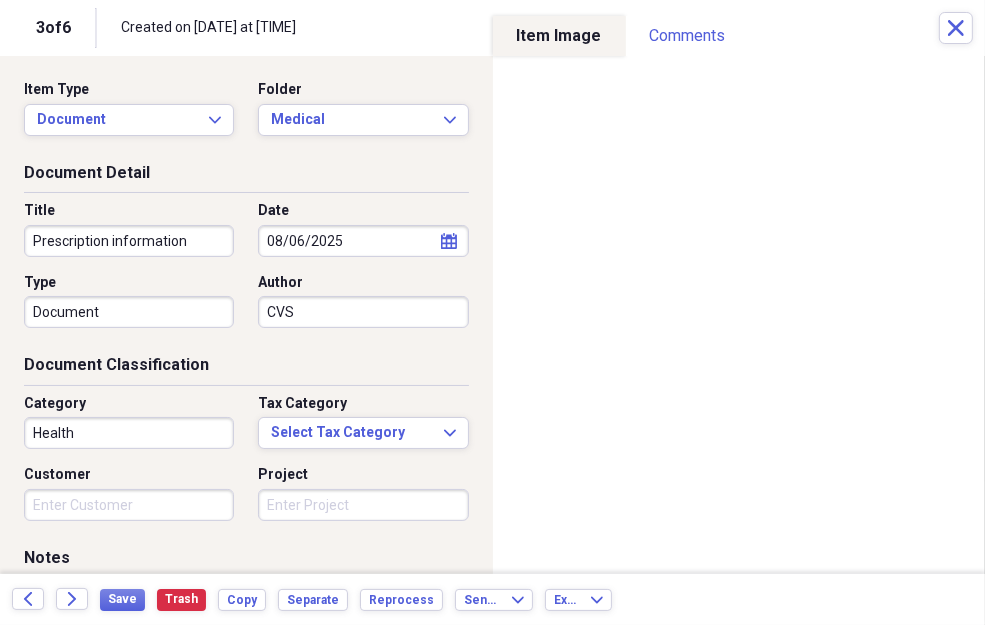type on "CVS" 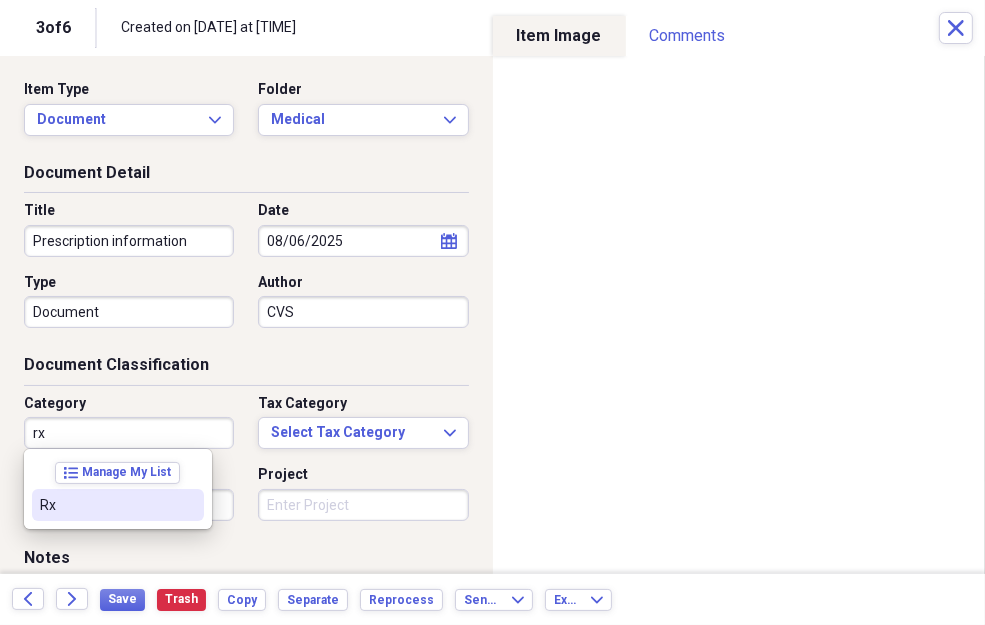 click on "Rx" at bounding box center (106, 505) 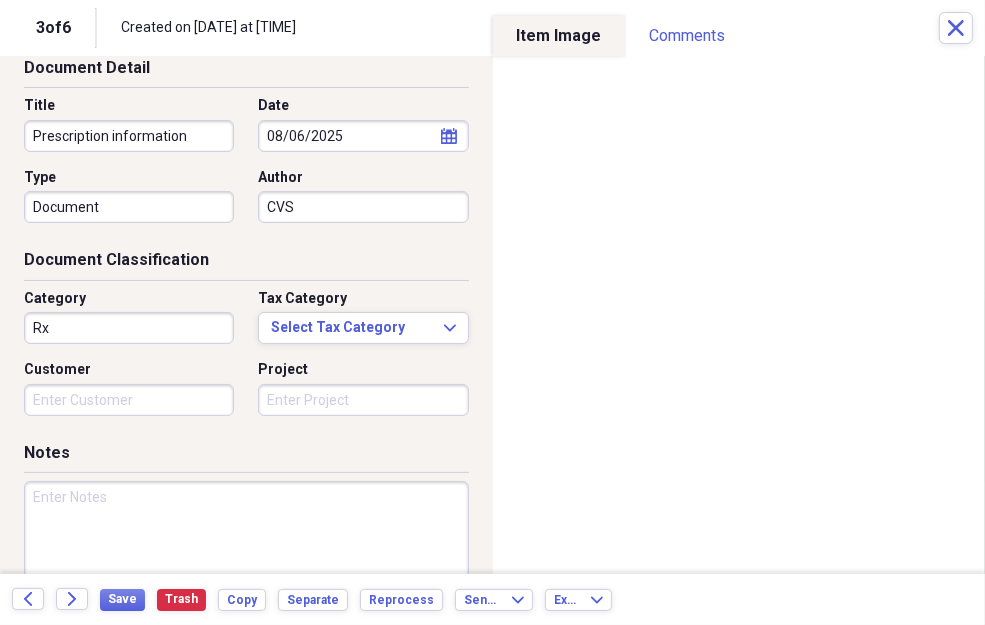 scroll, scrollTop: 216, scrollLeft: 0, axis: vertical 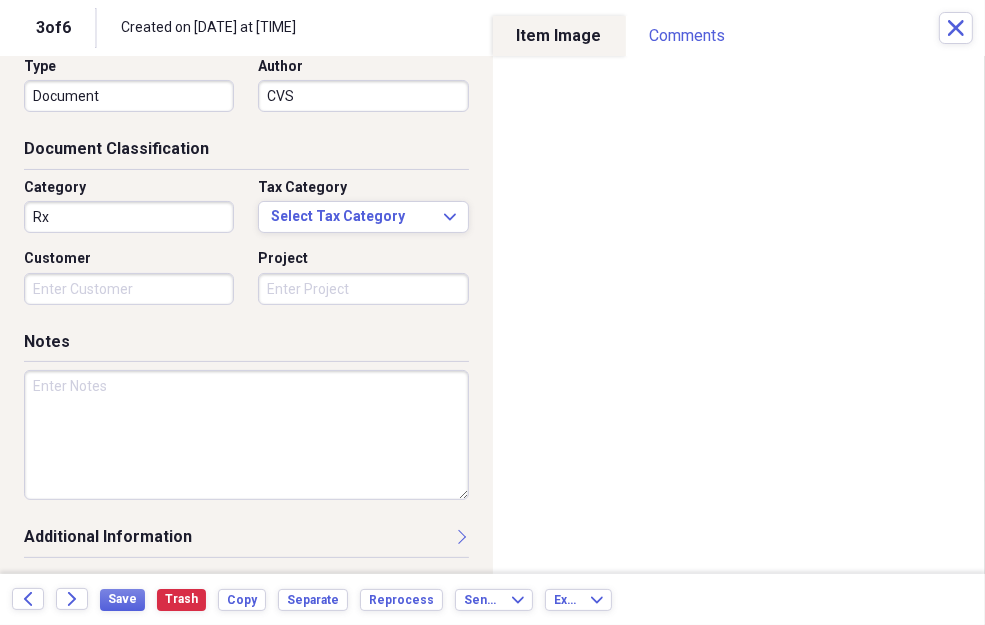 click at bounding box center [246, 435] 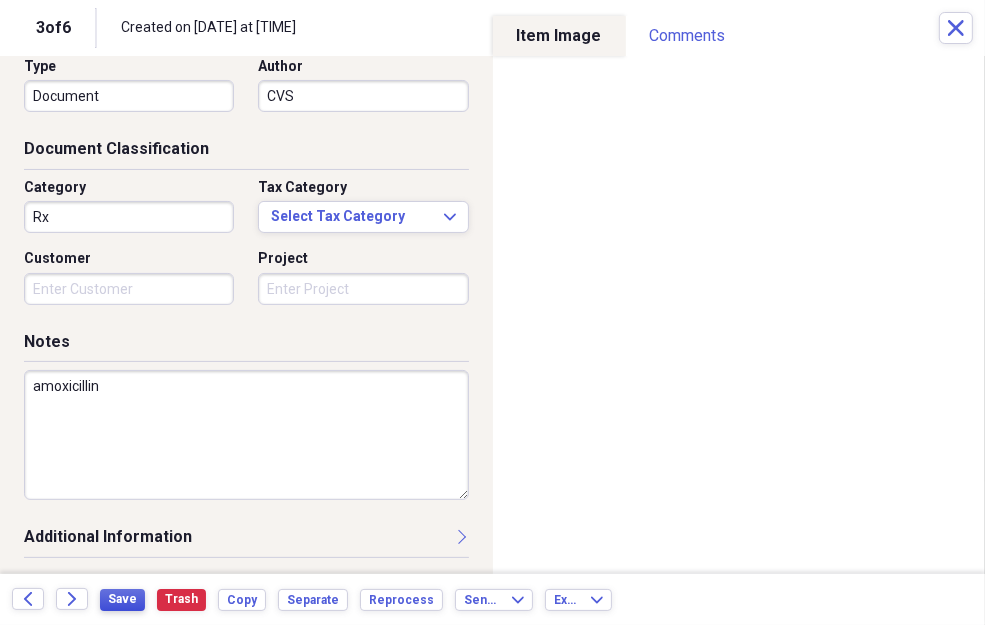 type on "amoxicillin" 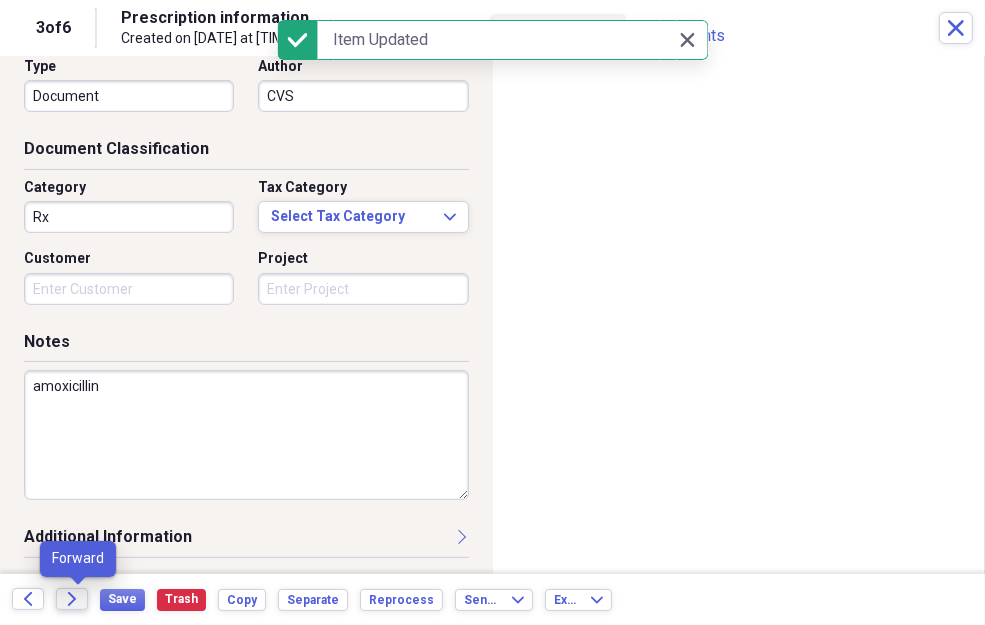 click 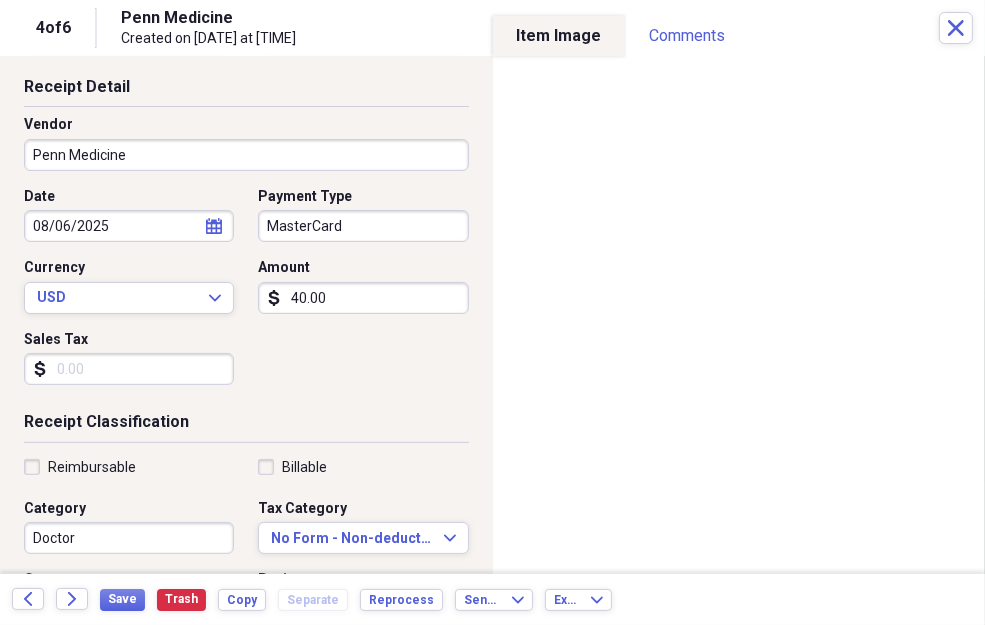 scroll, scrollTop: 153, scrollLeft: 0, axis: vertical 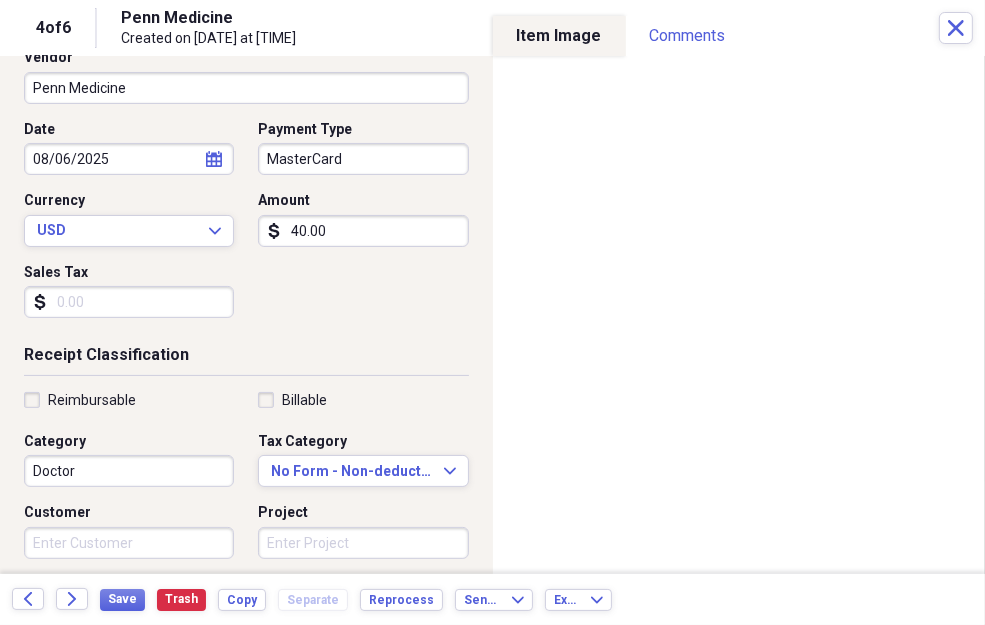 click on "Sales Tax" at bounding box center (129, 302) 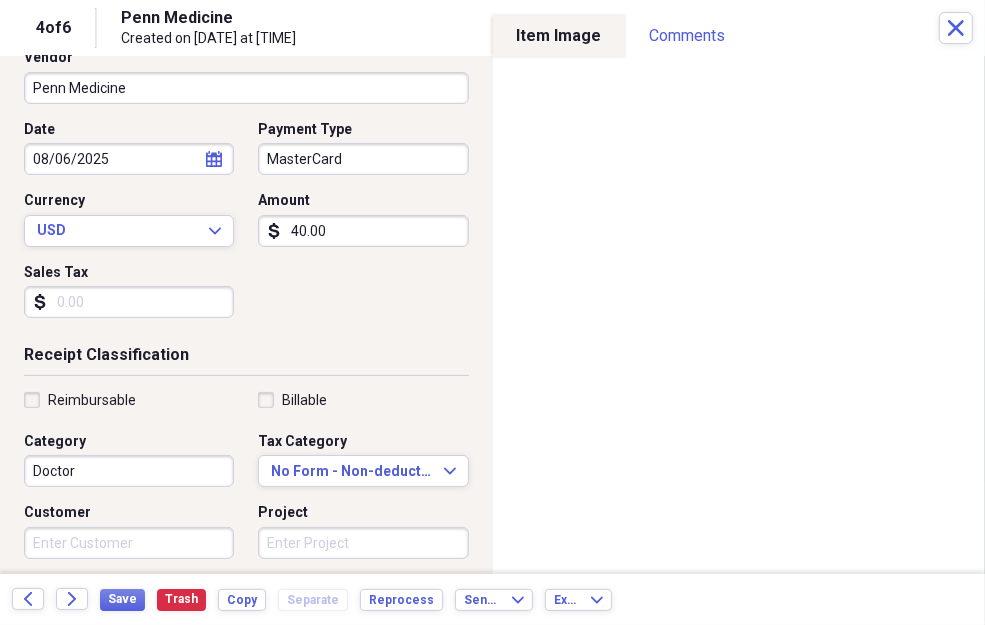type on "0.00" 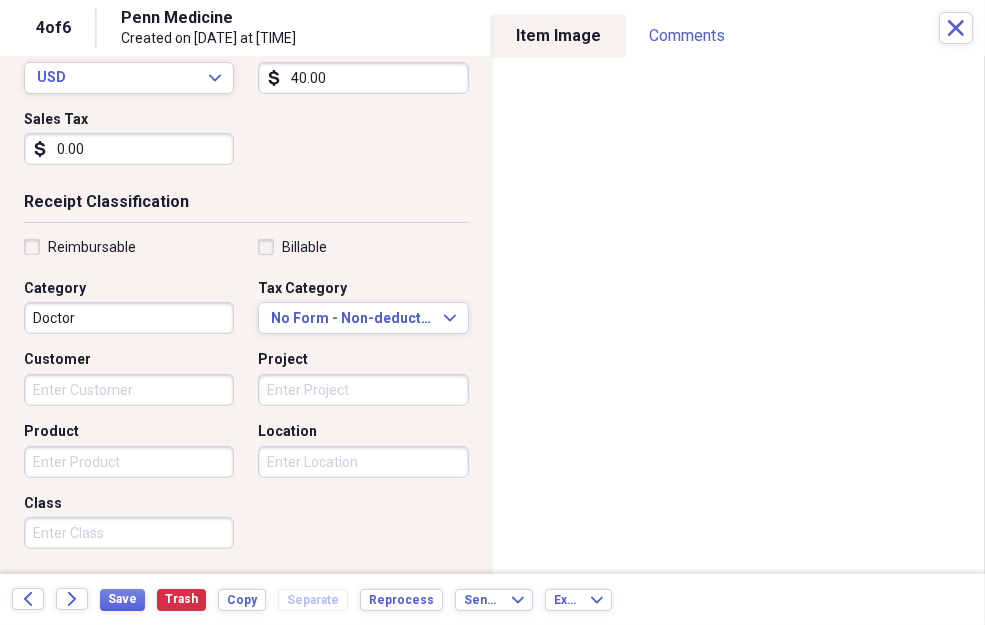 scroll, scrollTop: 460, scrollLeft: 0, axis: vertical 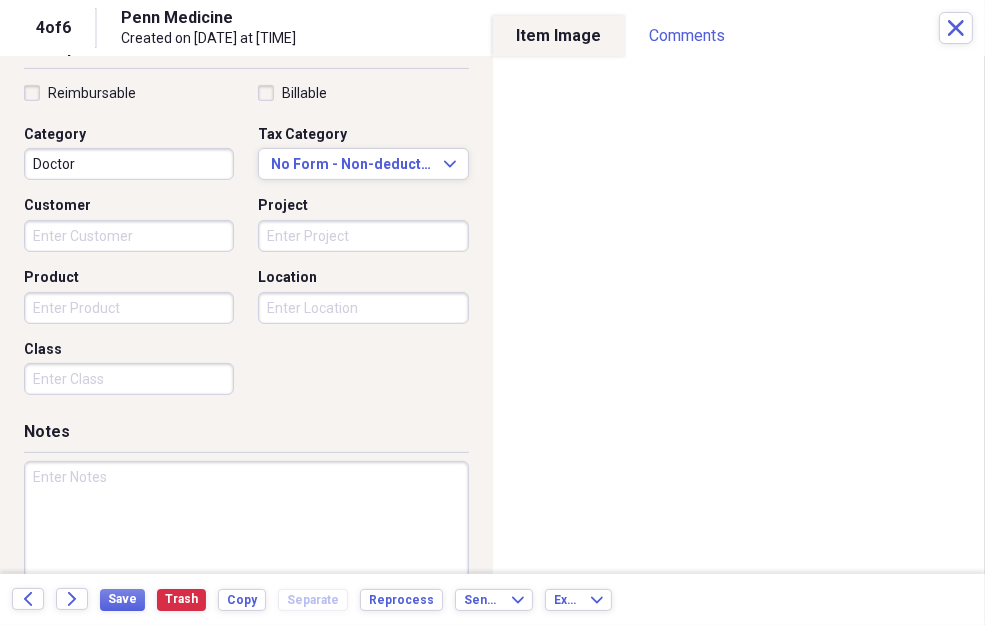 click at bounding box center [246, 526] 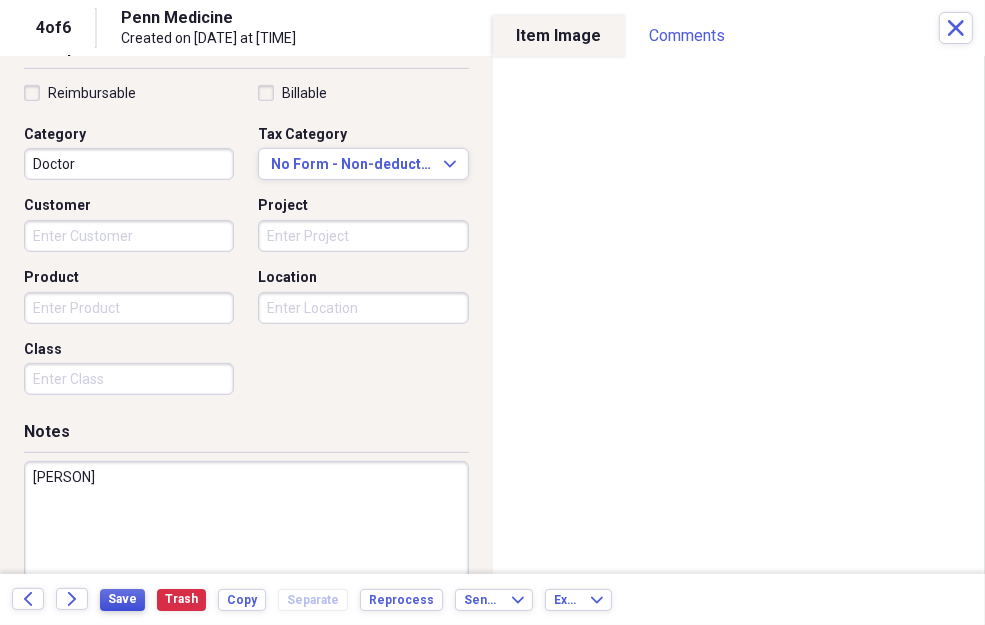type on "[PERSON]" 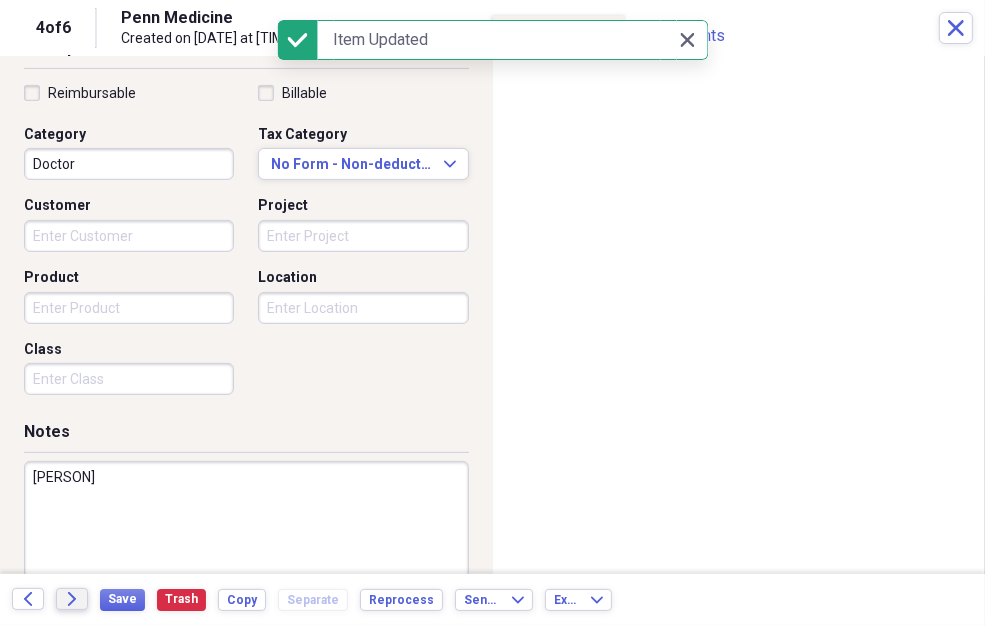 click on "Forward" 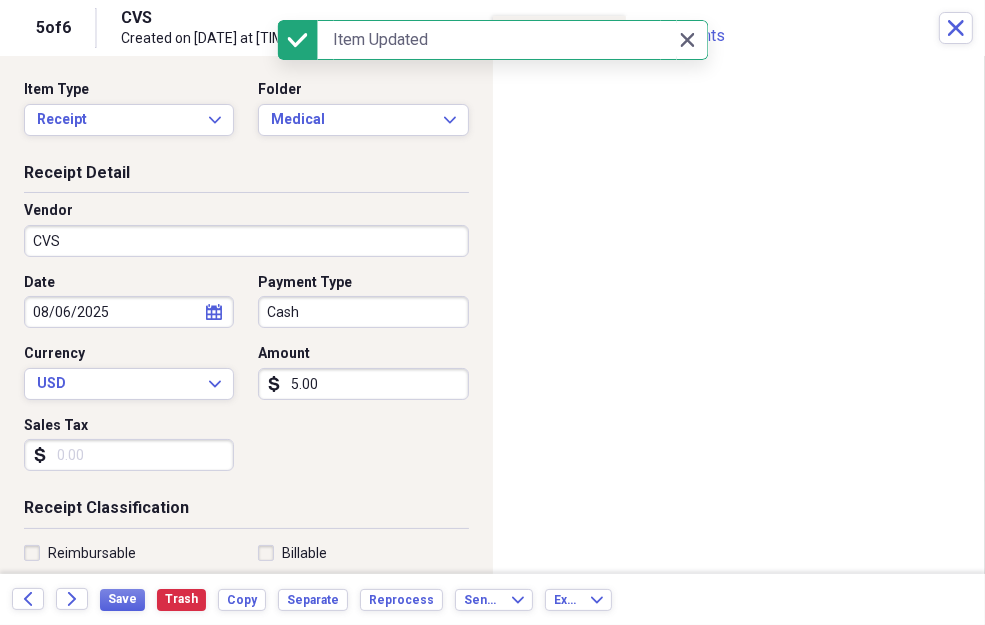 click on "Cash" at bounding box center (363, 312) 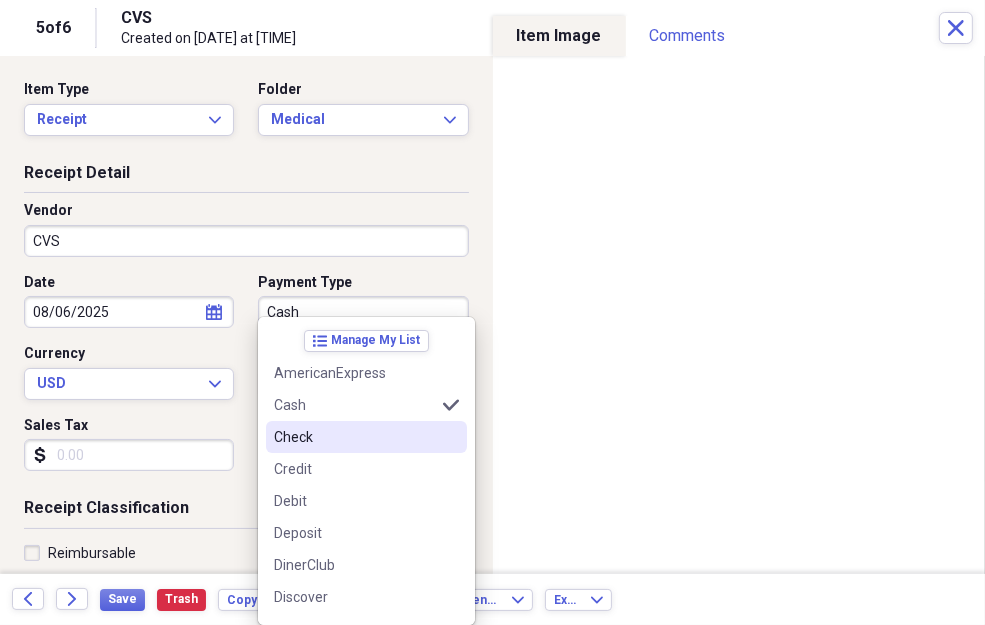 scroll, scrollTop: 153, scrollLeft: 0, axis: vertical 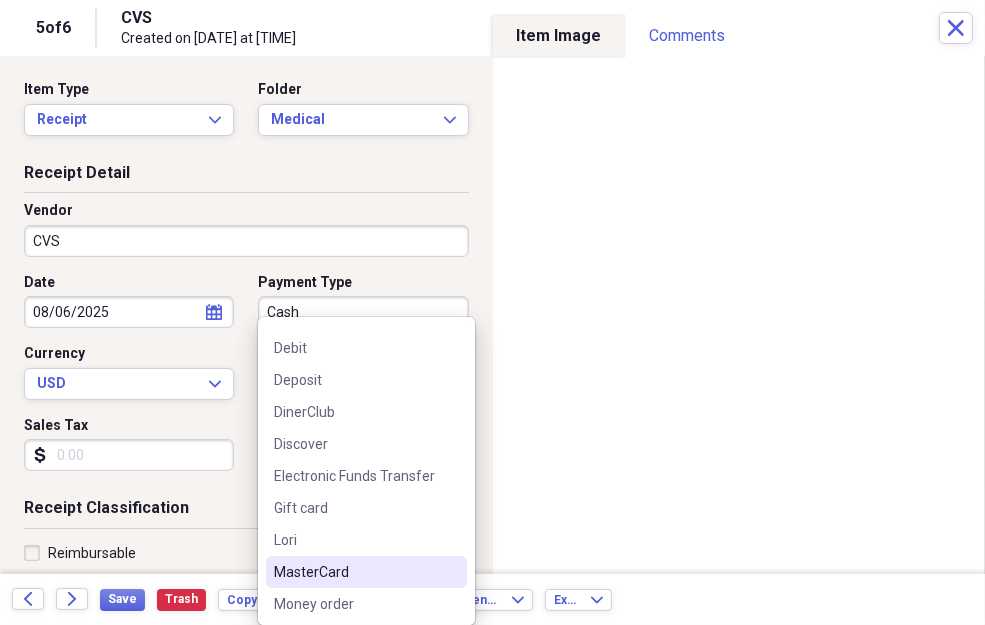 click on "MasterCard" at bounding box center [354, 572] 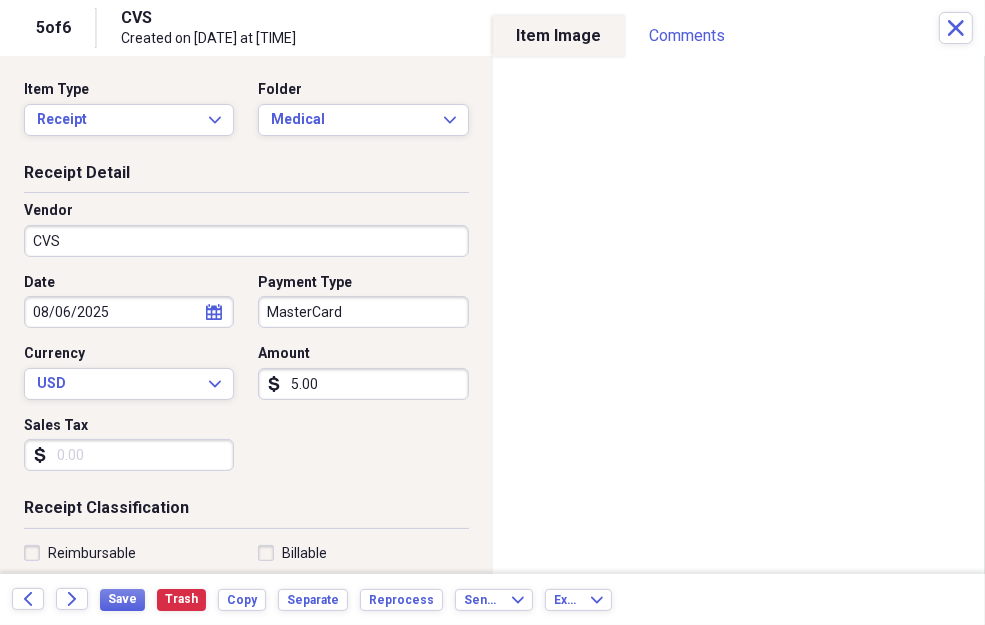 click on "5.00" at bounding box center [363, 384] 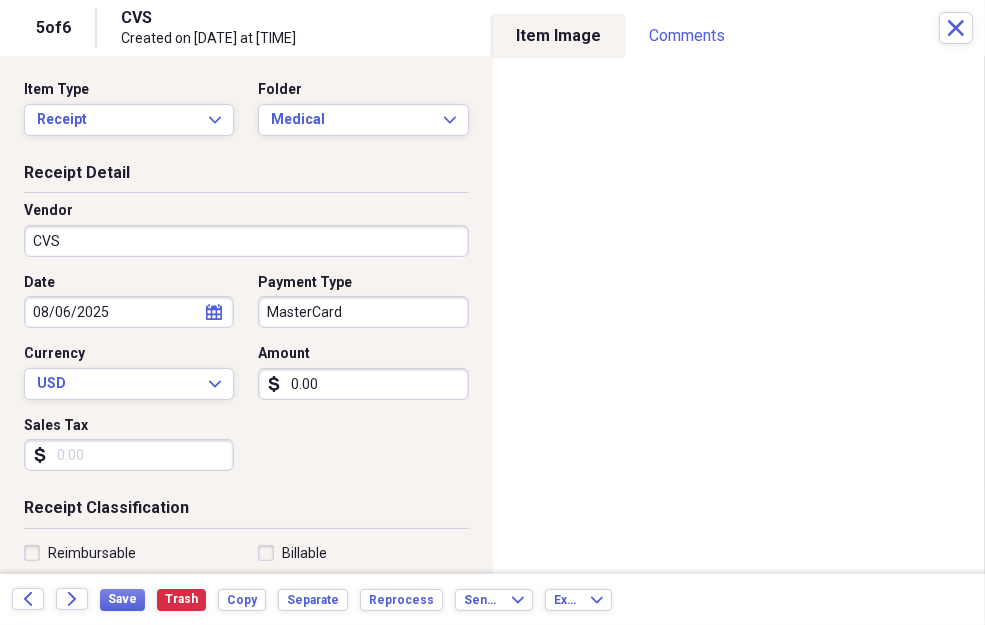 type on "0.00" 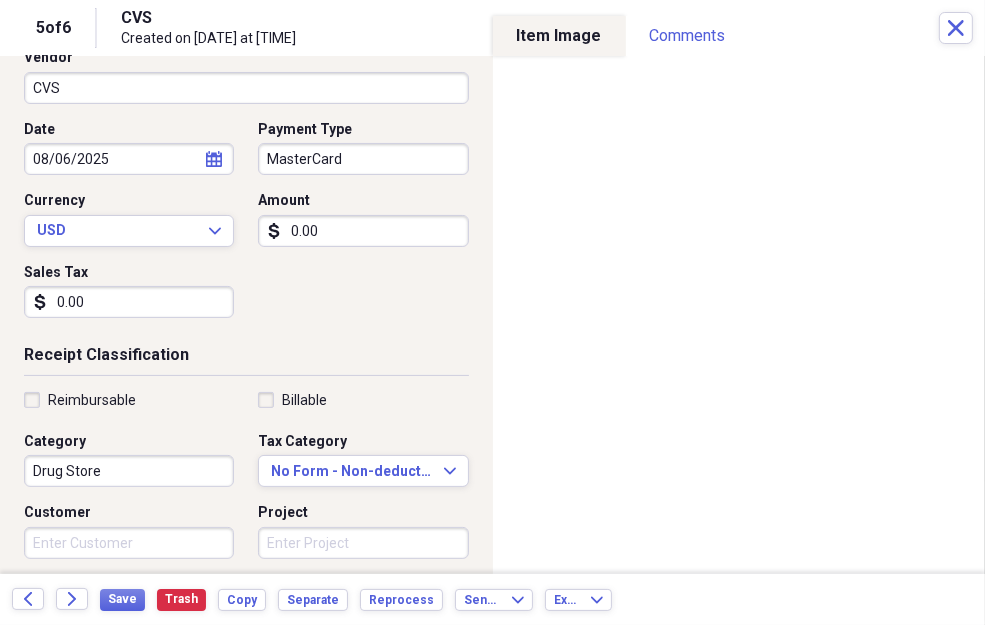 scroll, scrollTop: 306, scrollLeft: 0, axis: vertical 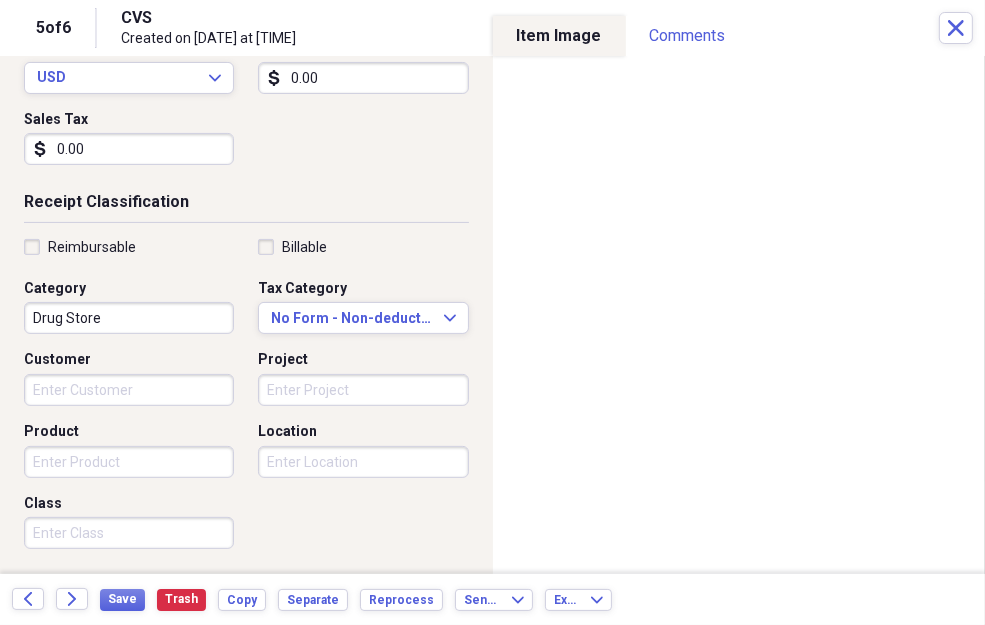 click on "Drug Store" at bounding box center (129, 318) 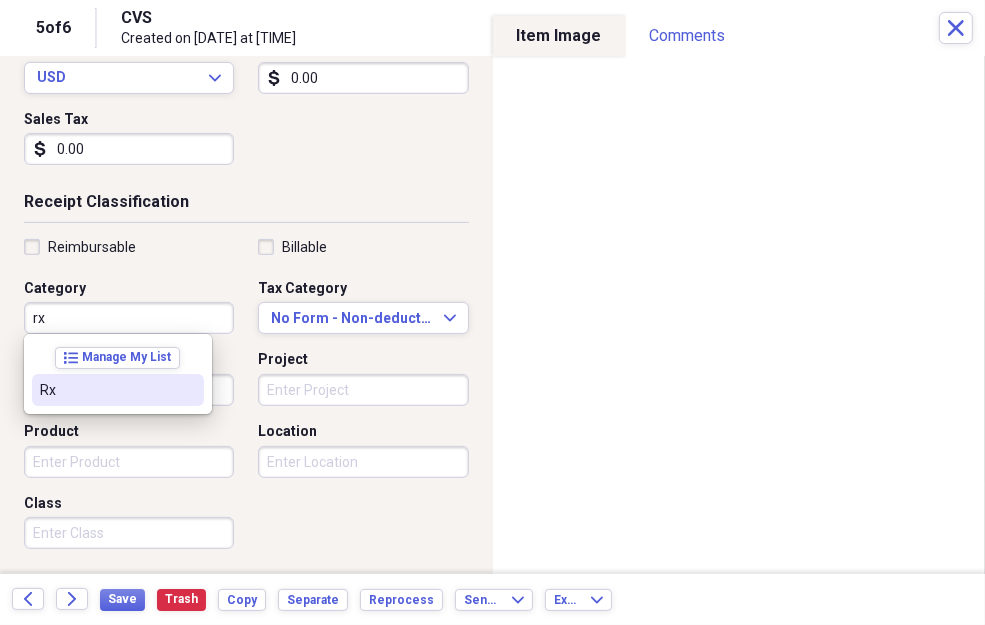 click on "Rx" at bounding box center (106, 390) 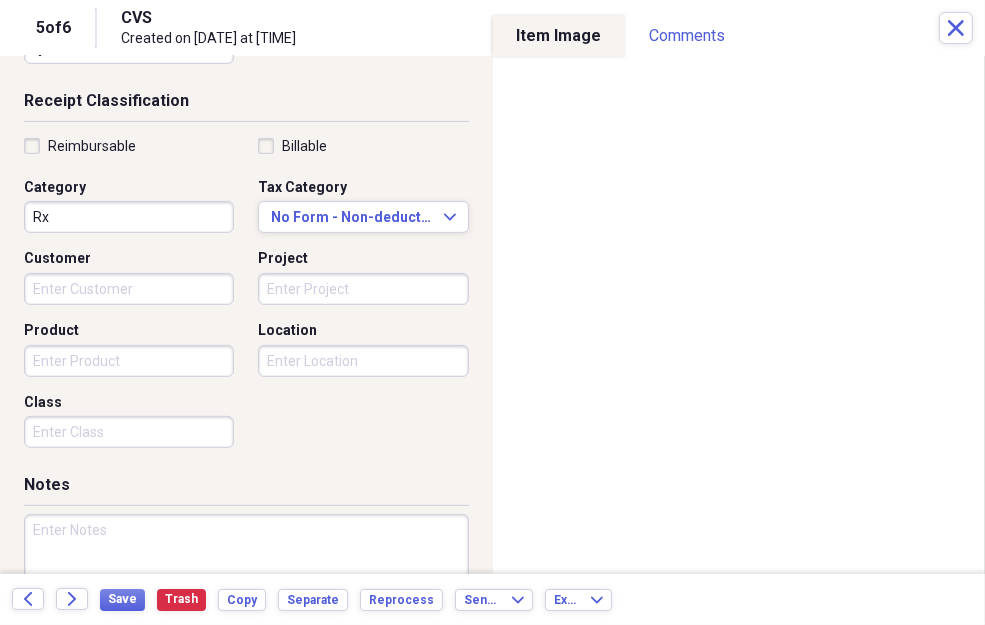 scroll, scrollTop: 460, scrollLeft: 0, axis: vertical 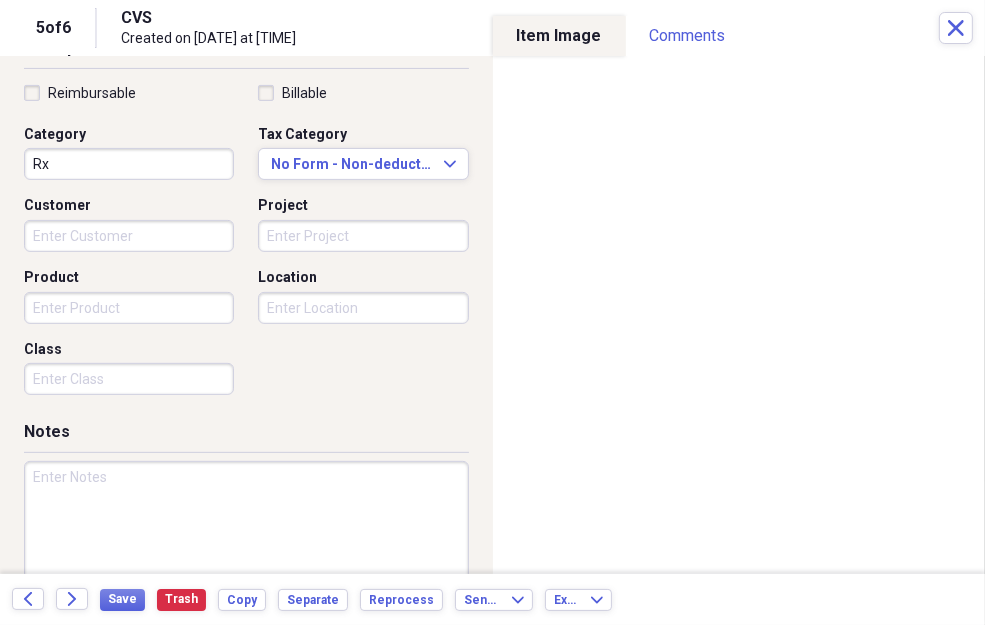 click at bounding box center (246, 526) 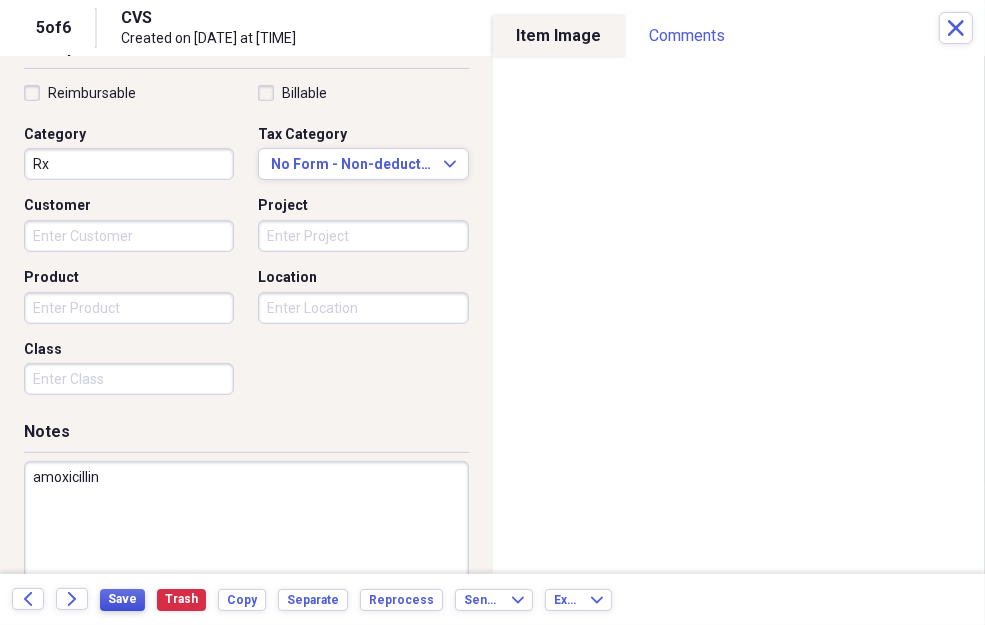 type on "amoxicillin" 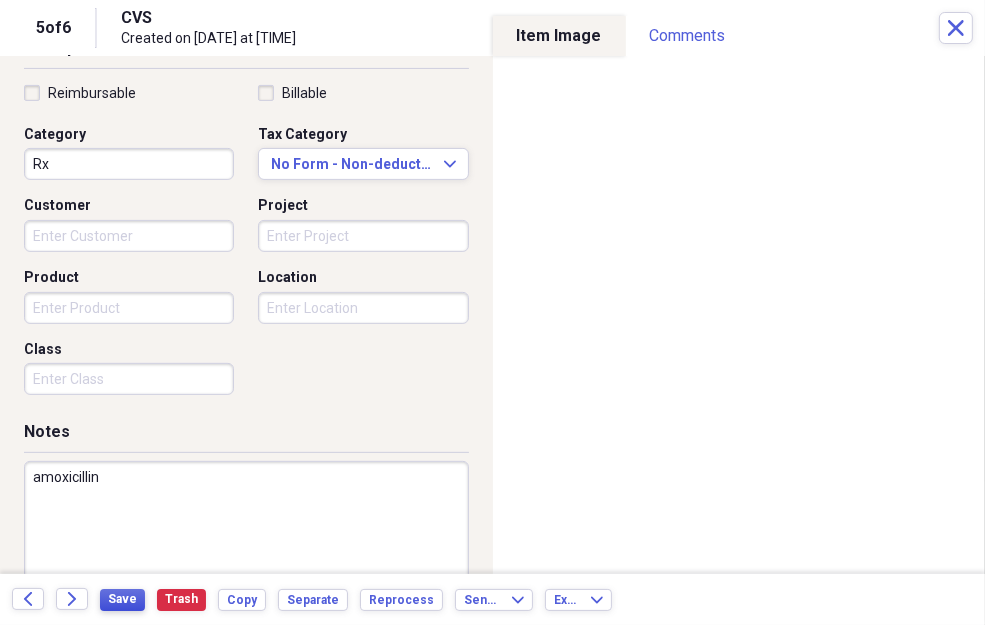 click on "Save" at bounding box center (122, 599) 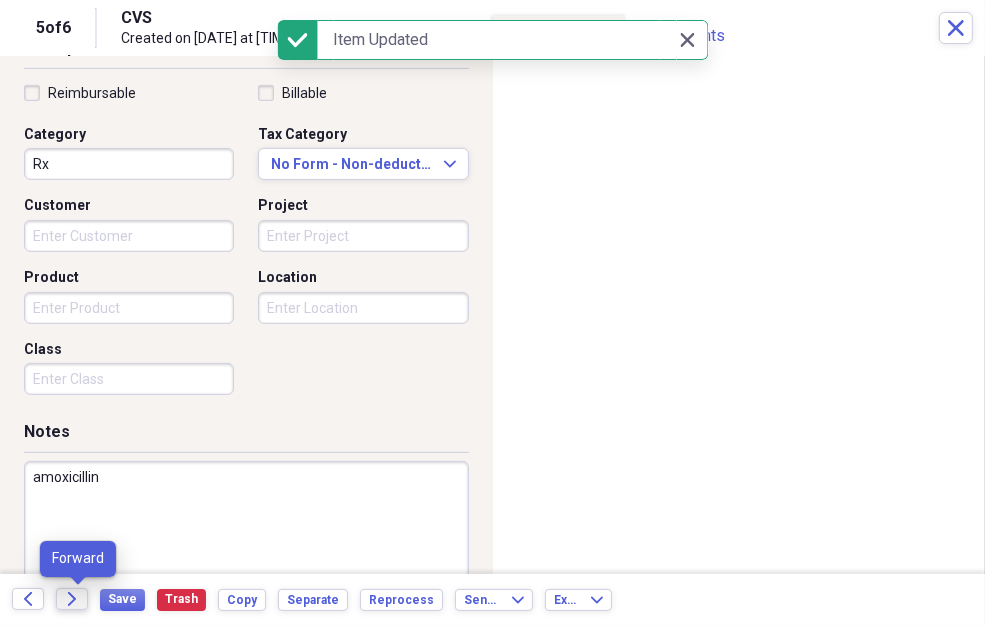 click on "Forward" 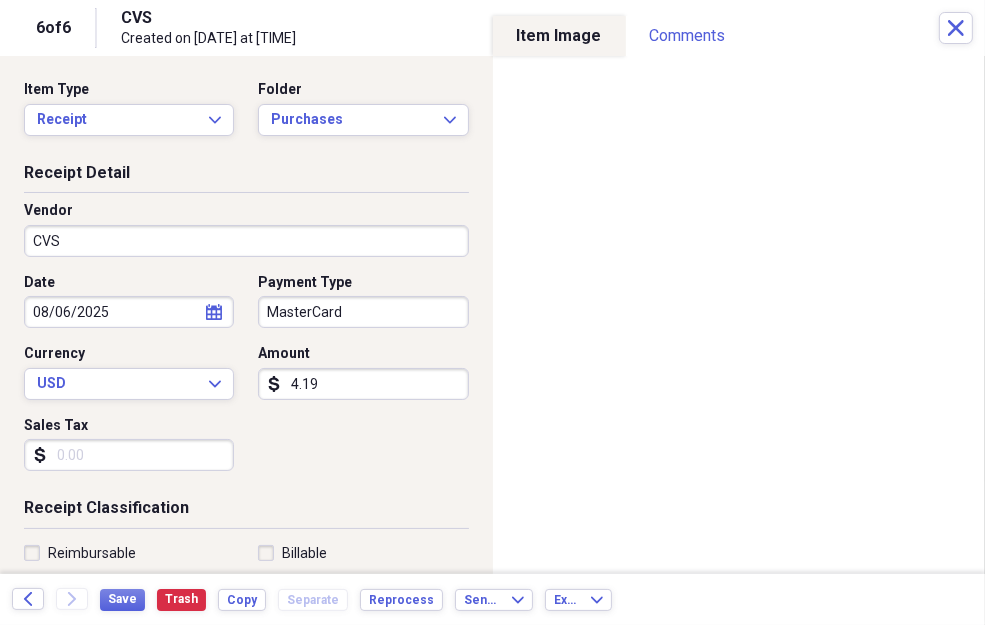 click on "4.19" at bounding box center [363, 384] 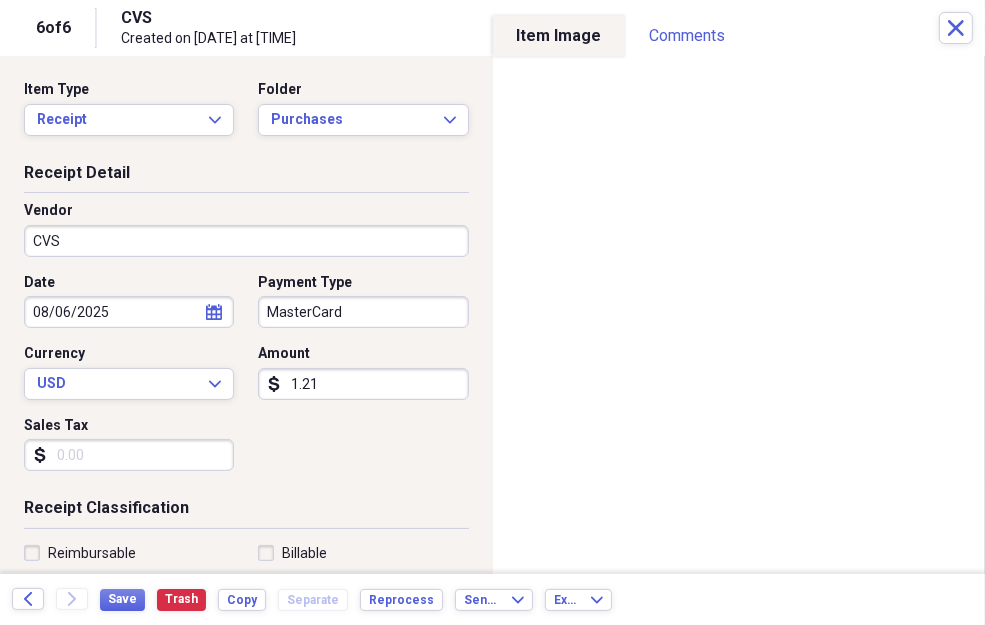 type on "12.17" 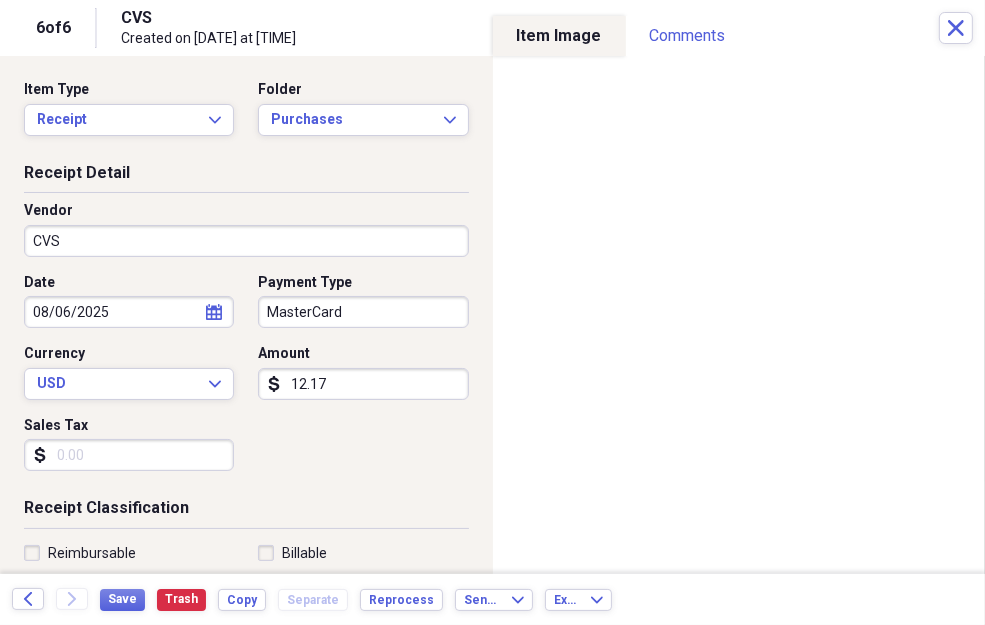 type on "0.00" 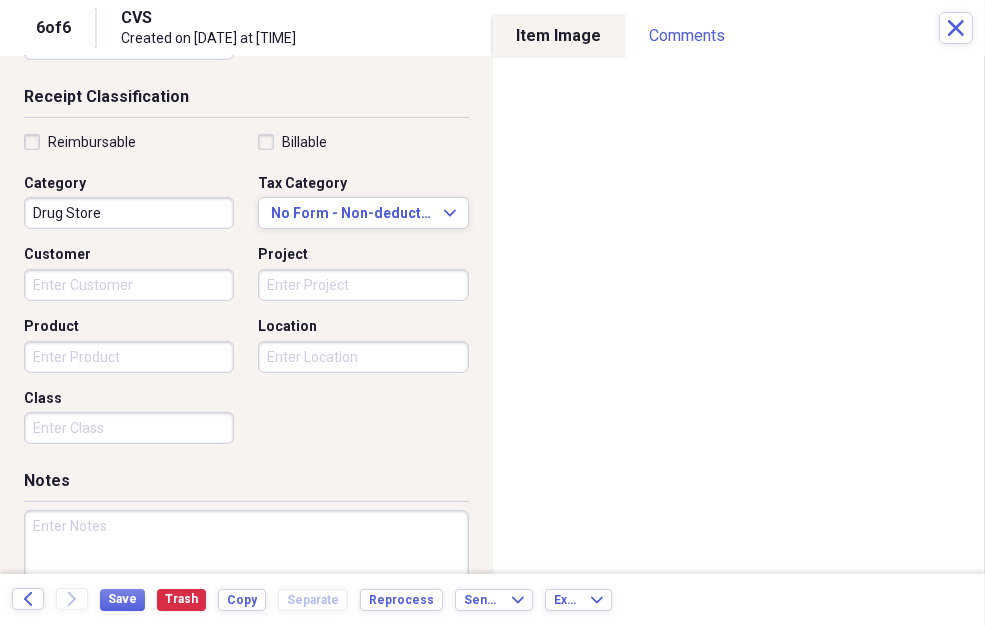 scroll, scrollTop: 460, scrollLeft: 0, axis: vertical 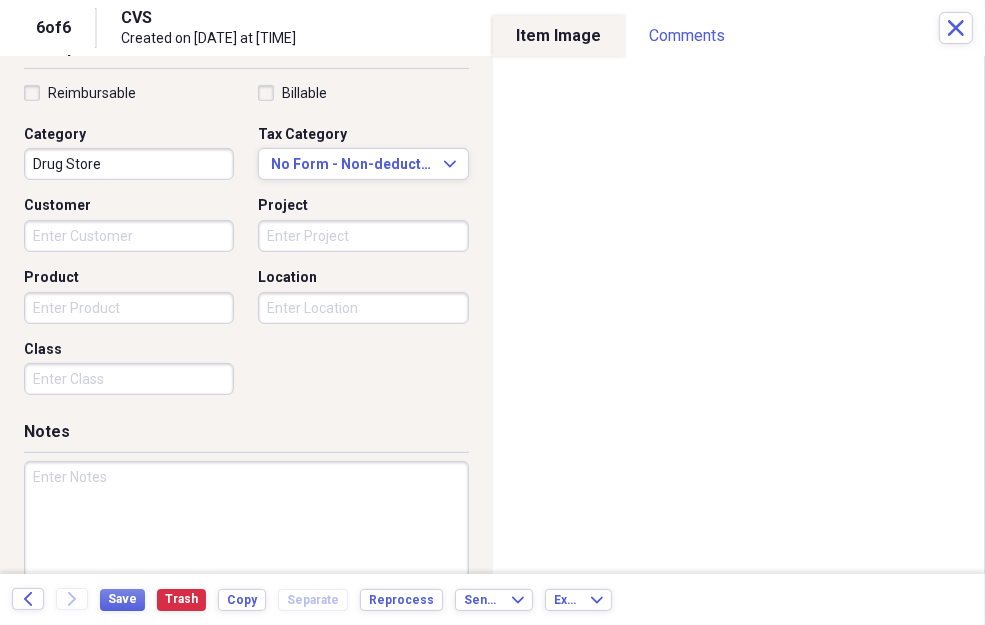 click at bounding box center (246, 526) 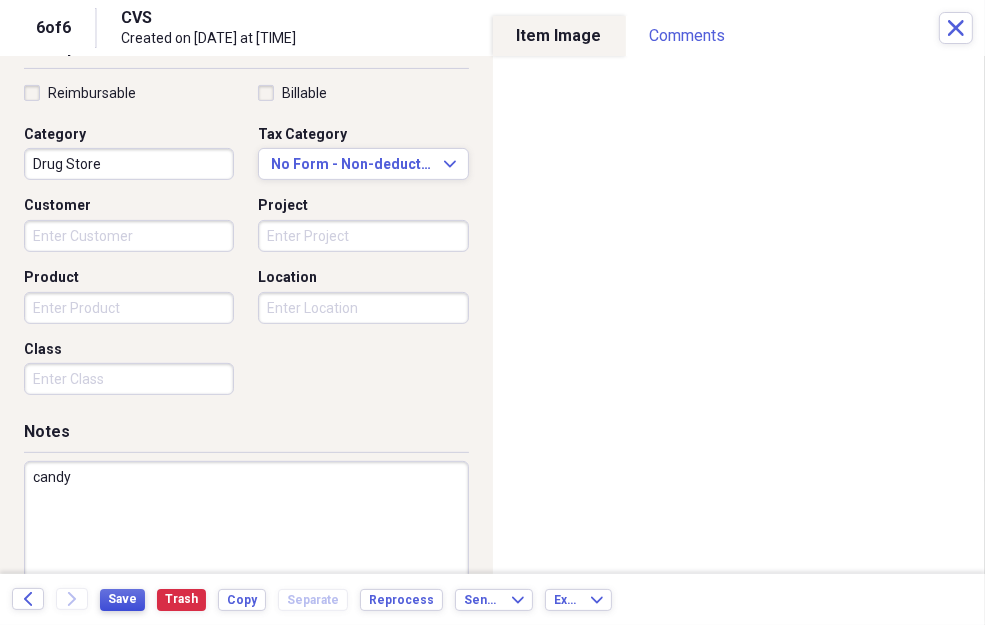 type on "candy" 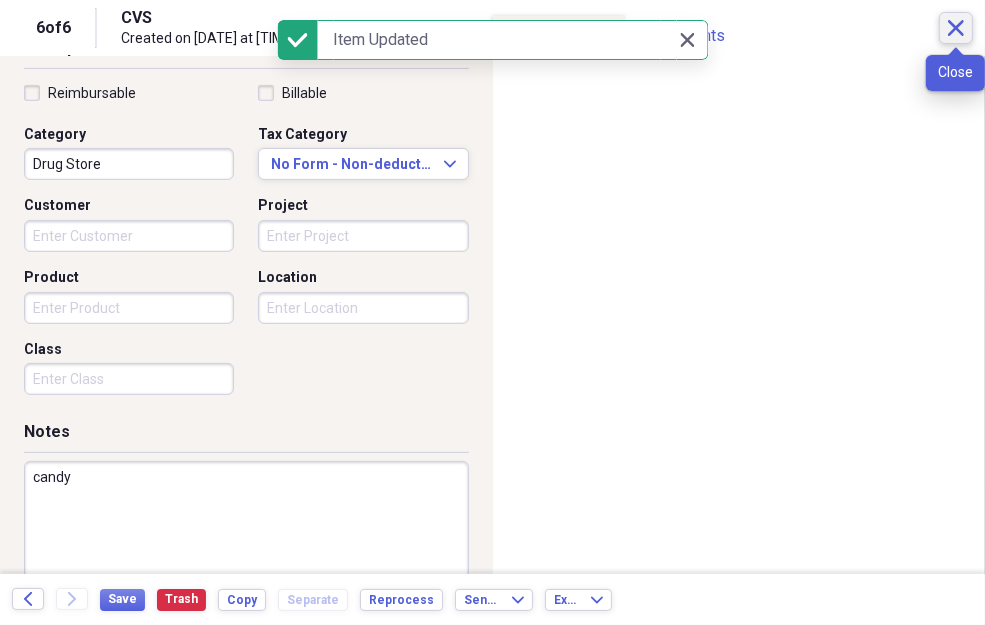 click on "Close" 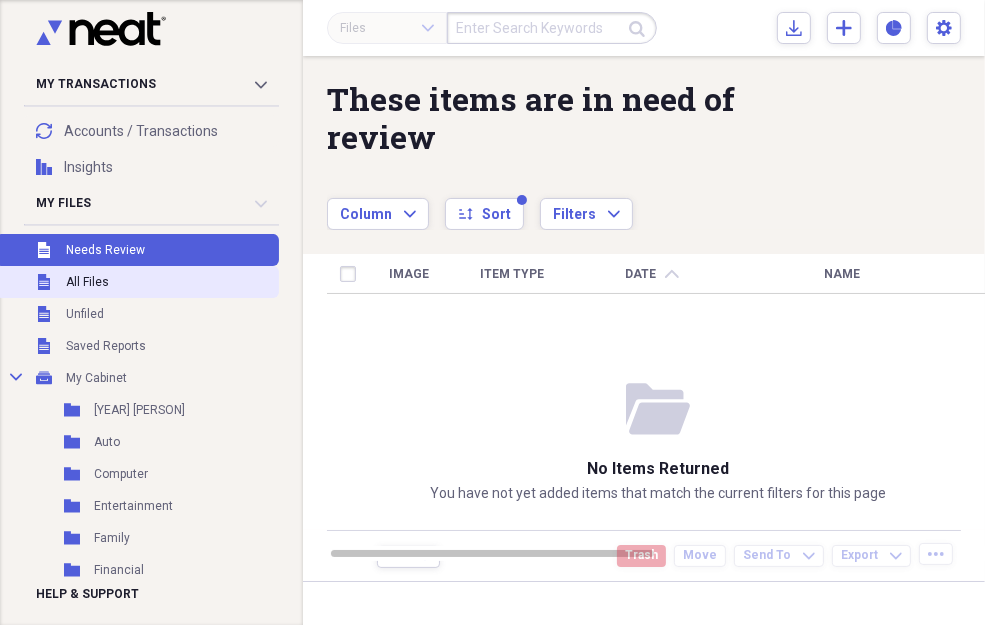 click on "All Files" at bounding box center (87, 282) 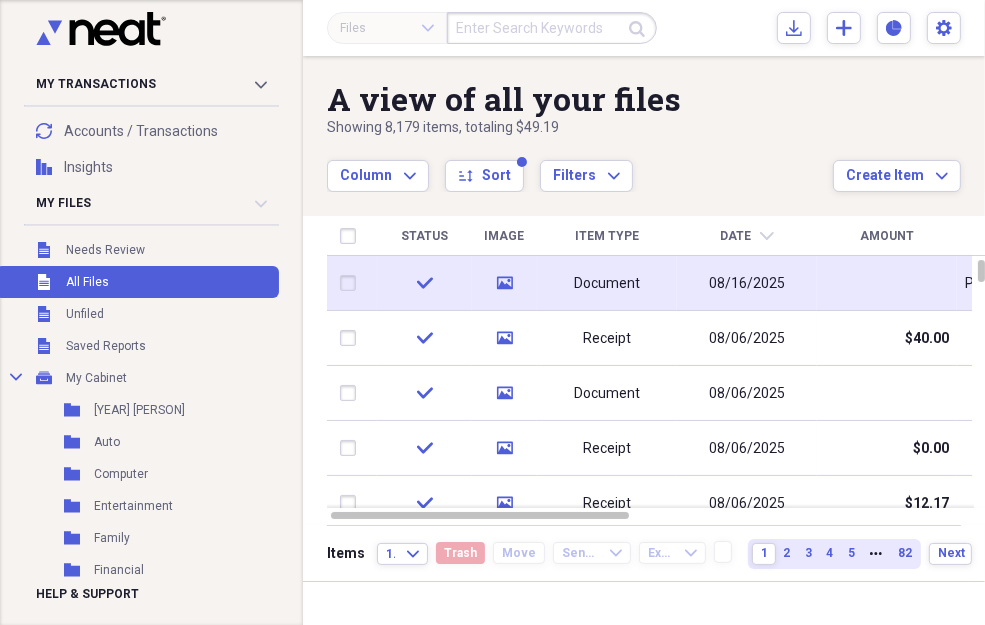 click on "08/16/2025" at bounding box center (747, 283) 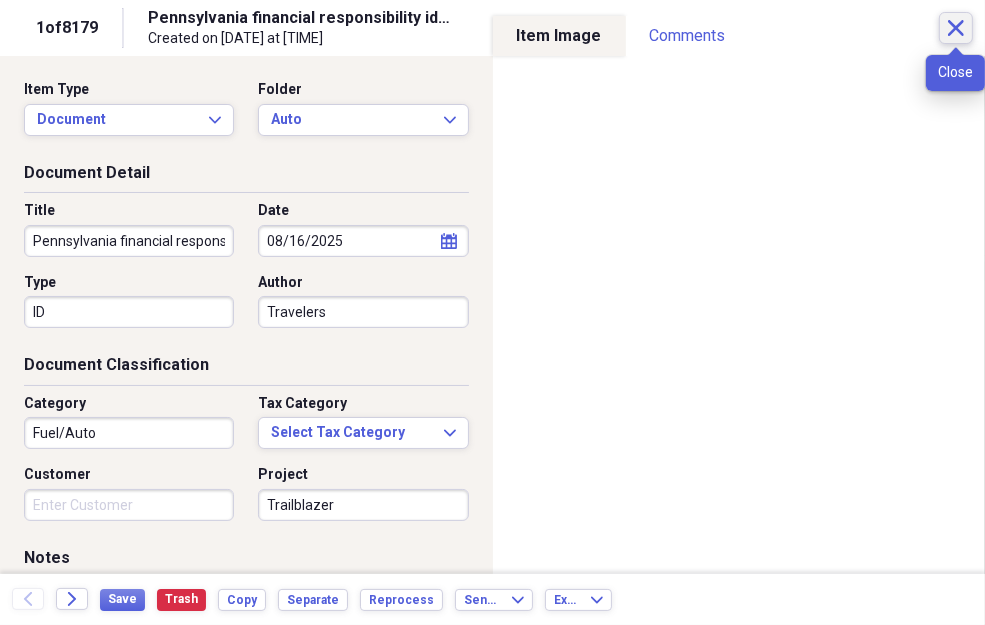 click on "Close" at bounding box center (956, 28) 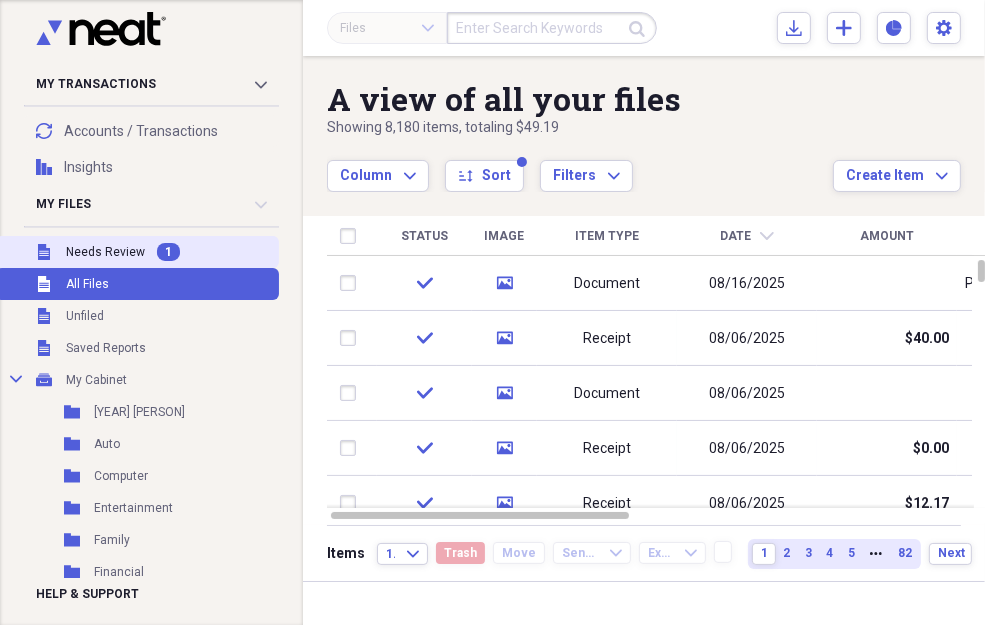 click on "Needs Review" at bounding box center (105, 252) 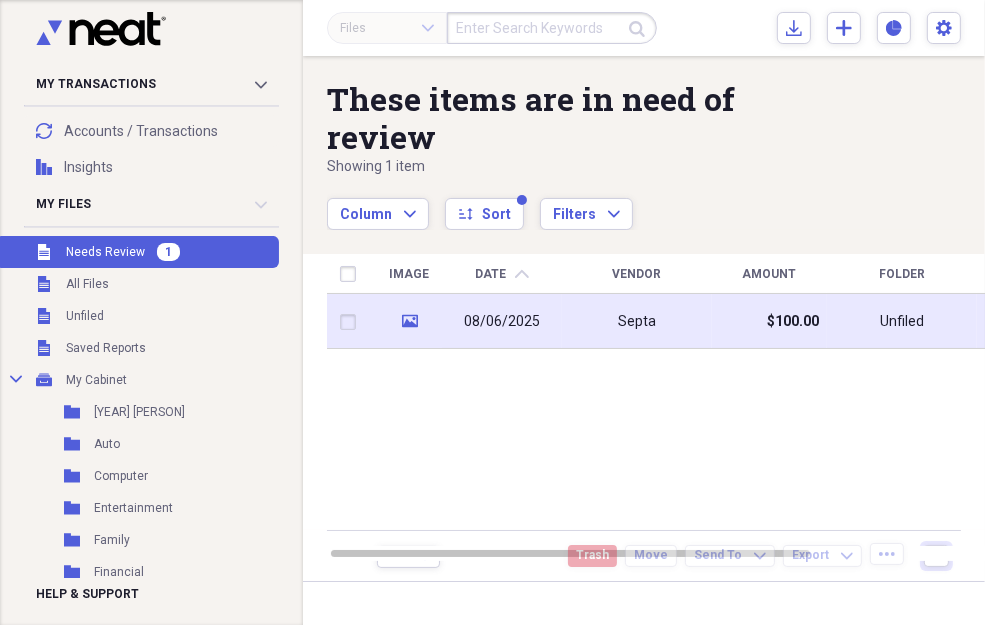 click on "media" at bounding box center (409, 321) 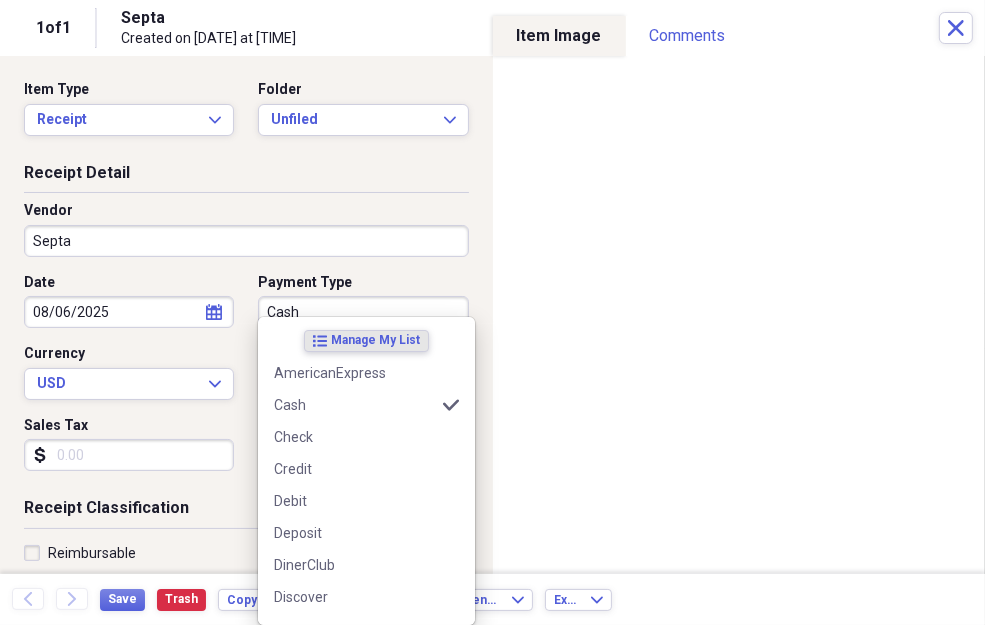 click on "Cash" at bounding box center (363, 312) 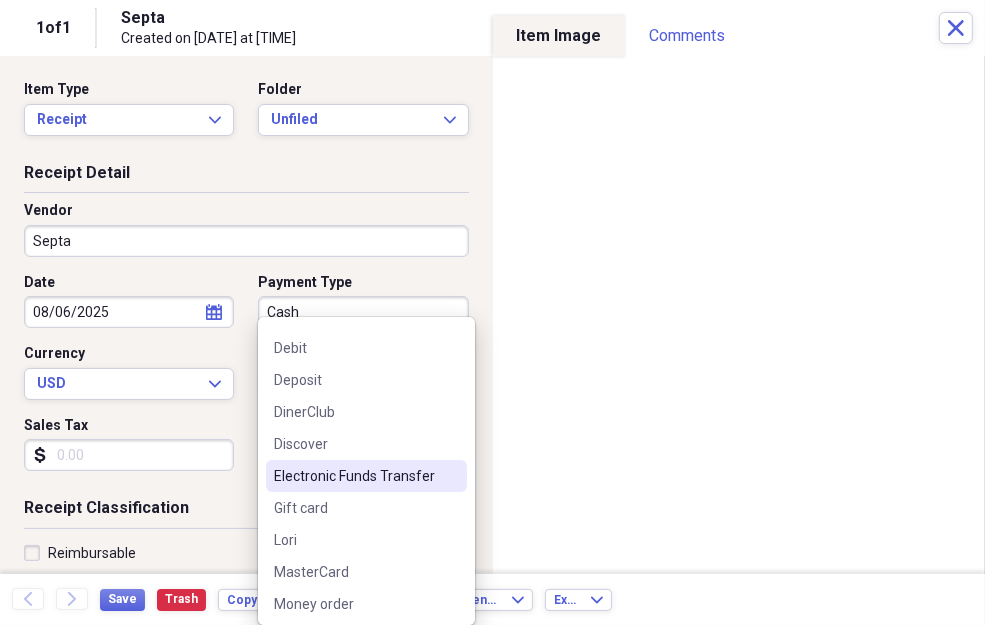 scroll, scrollTop: 306, scrollLeft: 0, axis: vertical 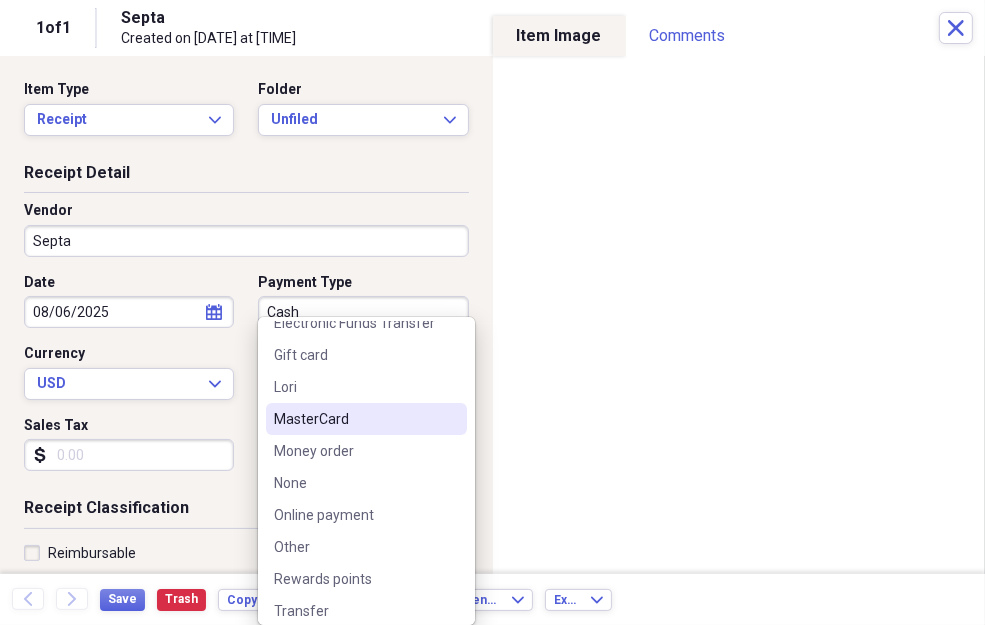 click on "MasterCard" at bounding box center [354, 419] 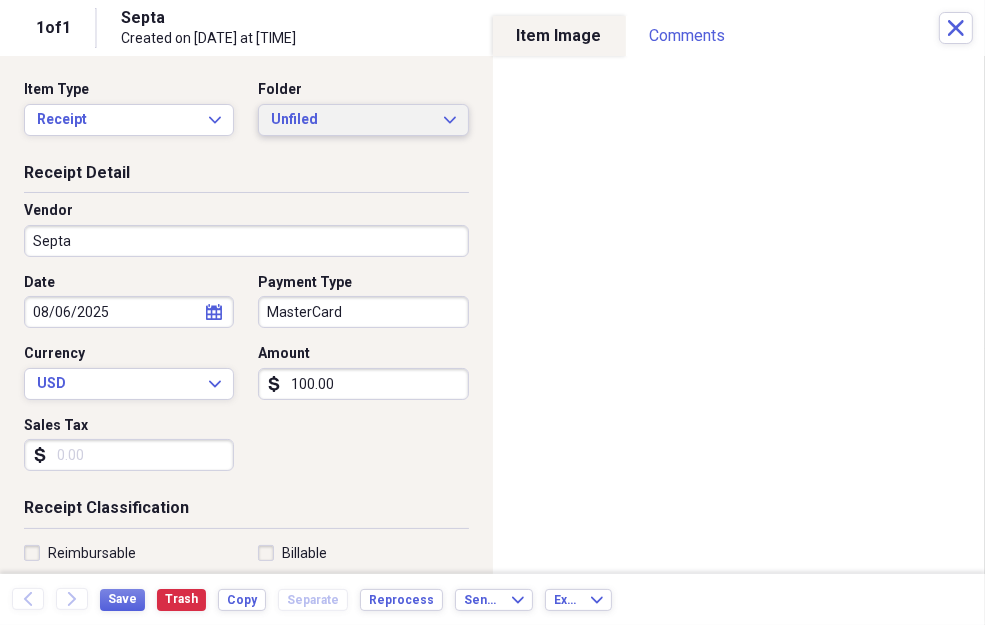 click on "Unfiled" at bounding box center [351, 120] 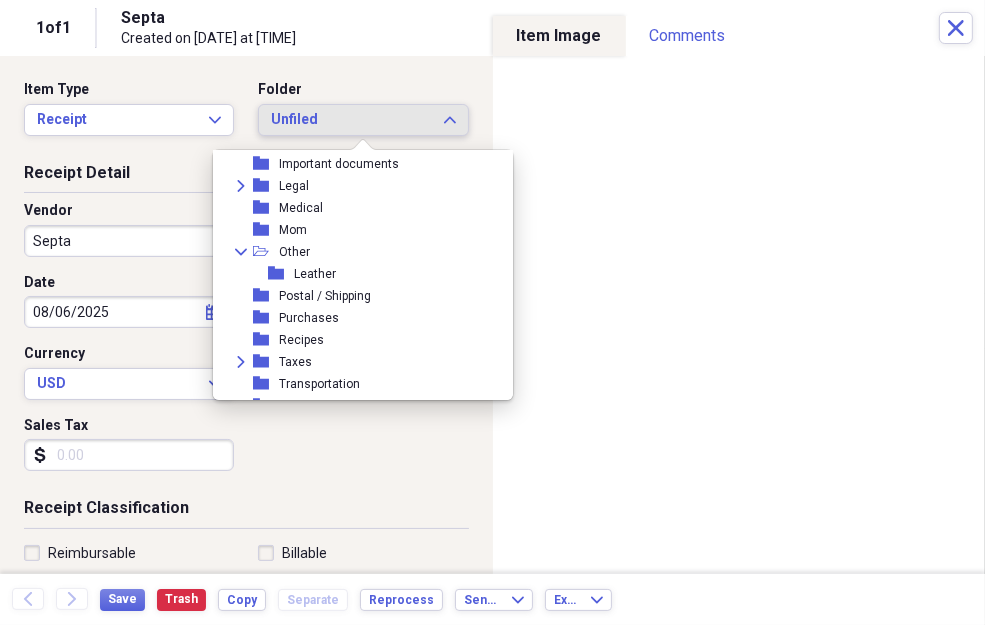 scroll, scrollTop: 271, scrollLeft: 0, axis: vertical 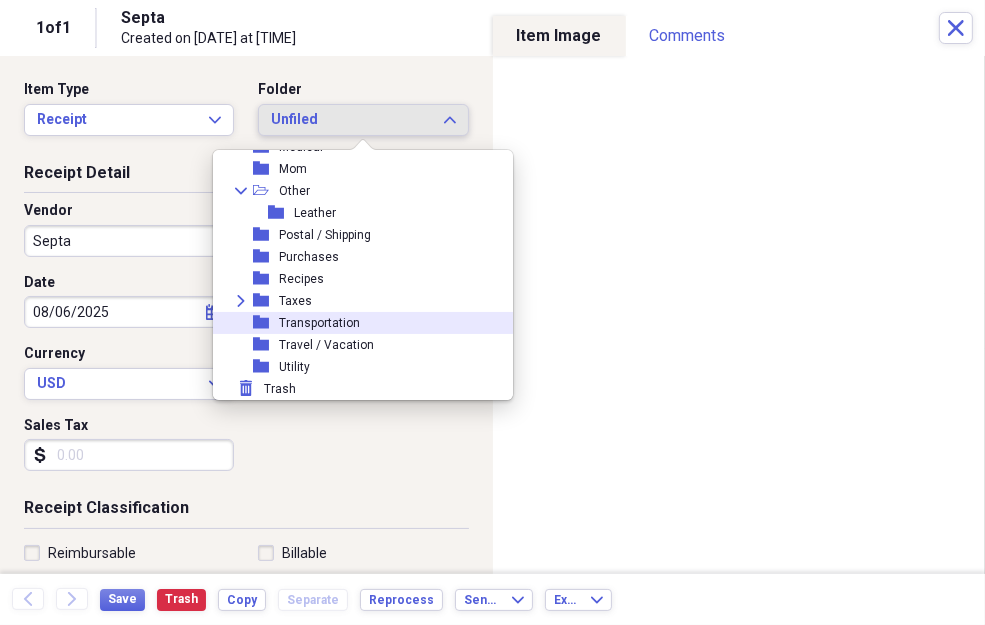 click on "Transportation" at bounding box center [319, 323] 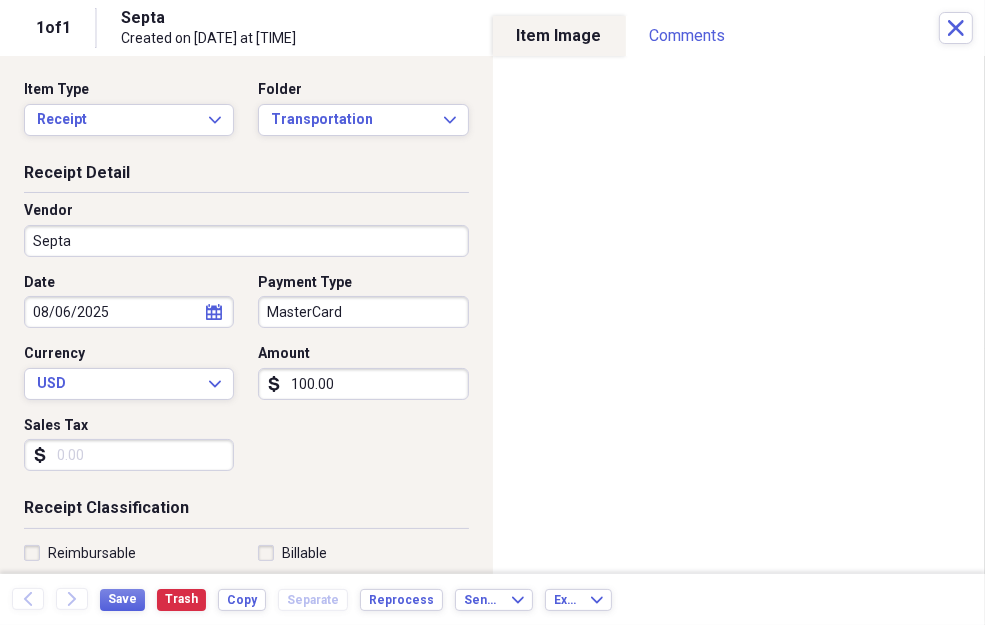 click on "Sales Tax" at bounding box center [129, 455] 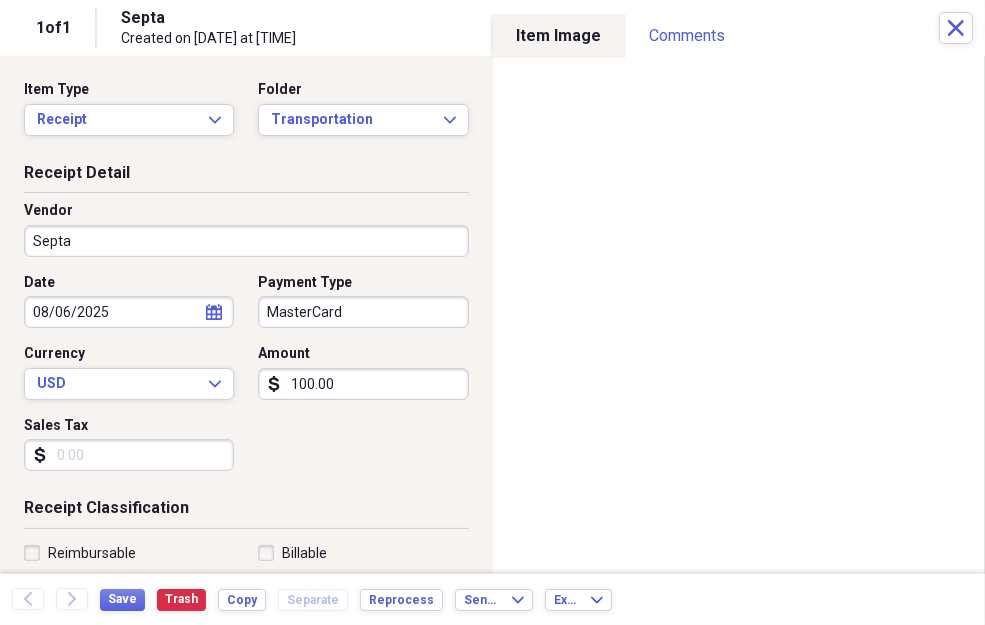type on "0.00" 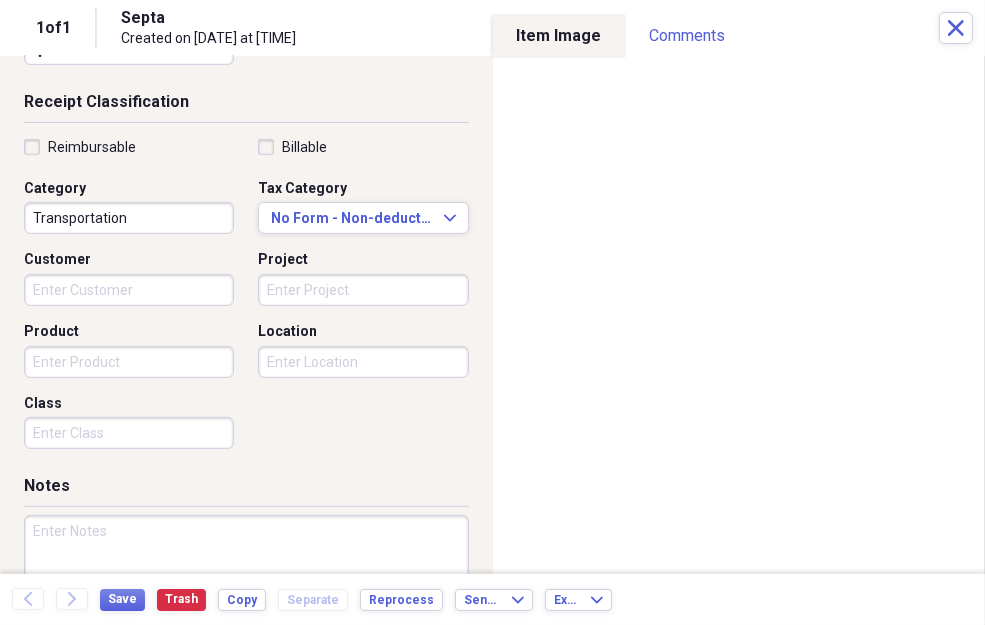 scroll, scrollTop: 460, scrollLeft: 0, axis: vertical 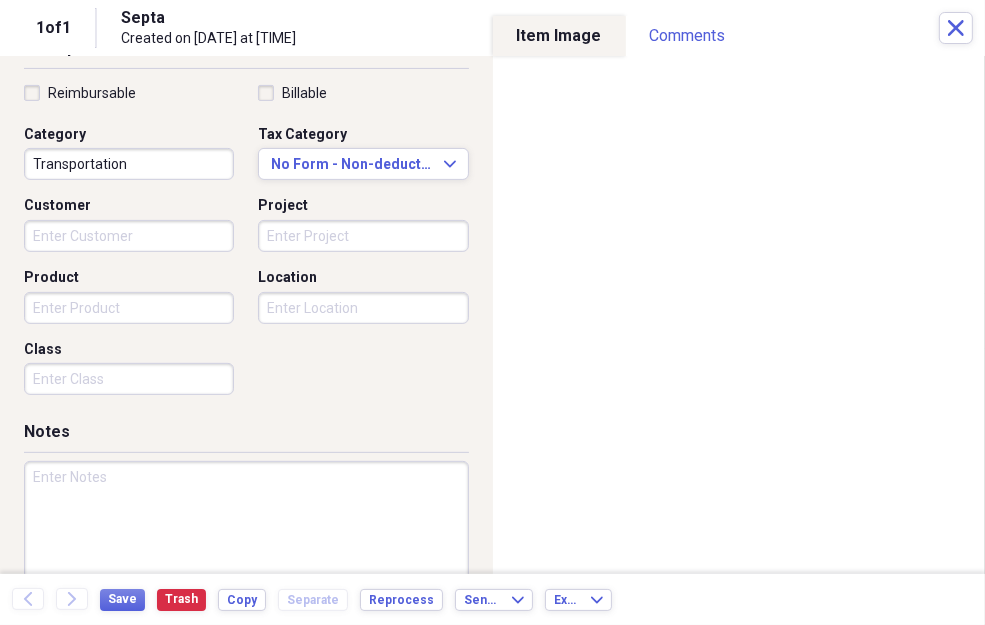 click at bounding box center (246, 526) 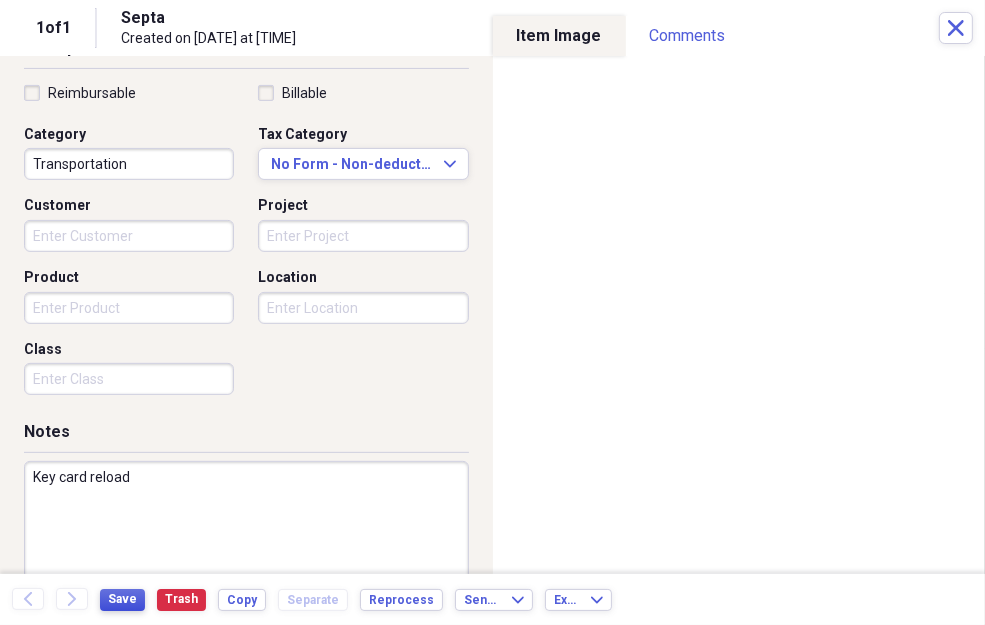 type on "Key card reload" 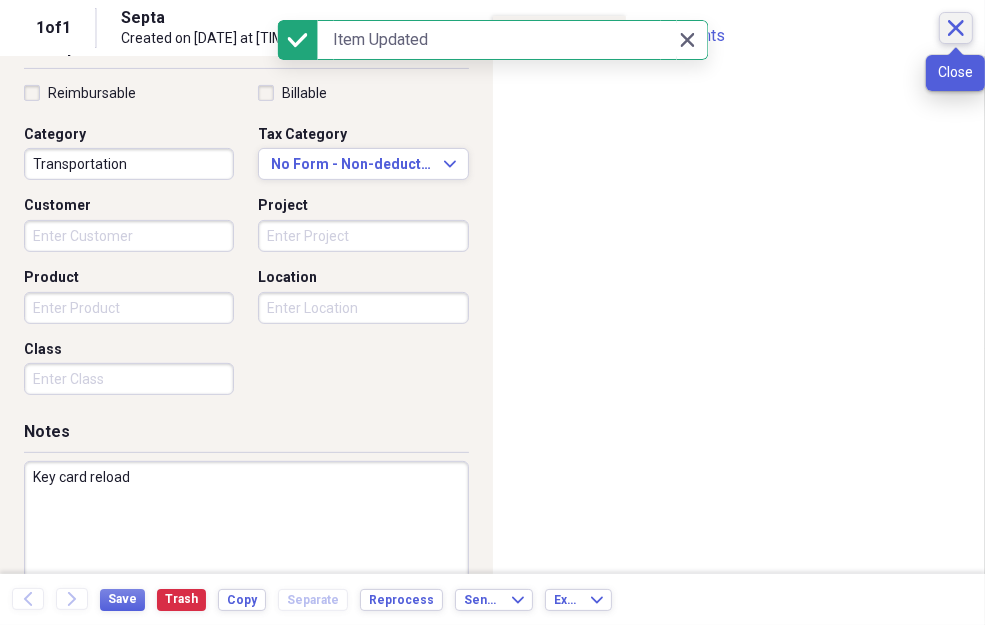 click on "Close" at bounding box center (956, 28) 